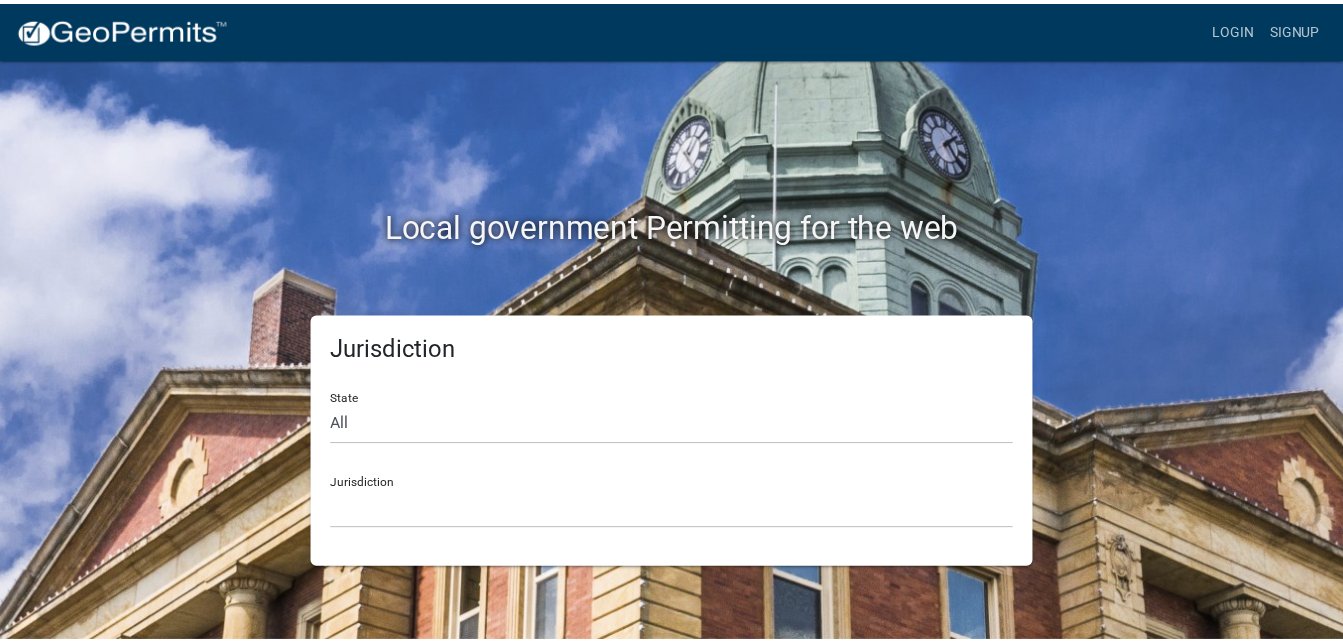 scroll, scrollTop: 0, scrollLeft: 0, axis: both 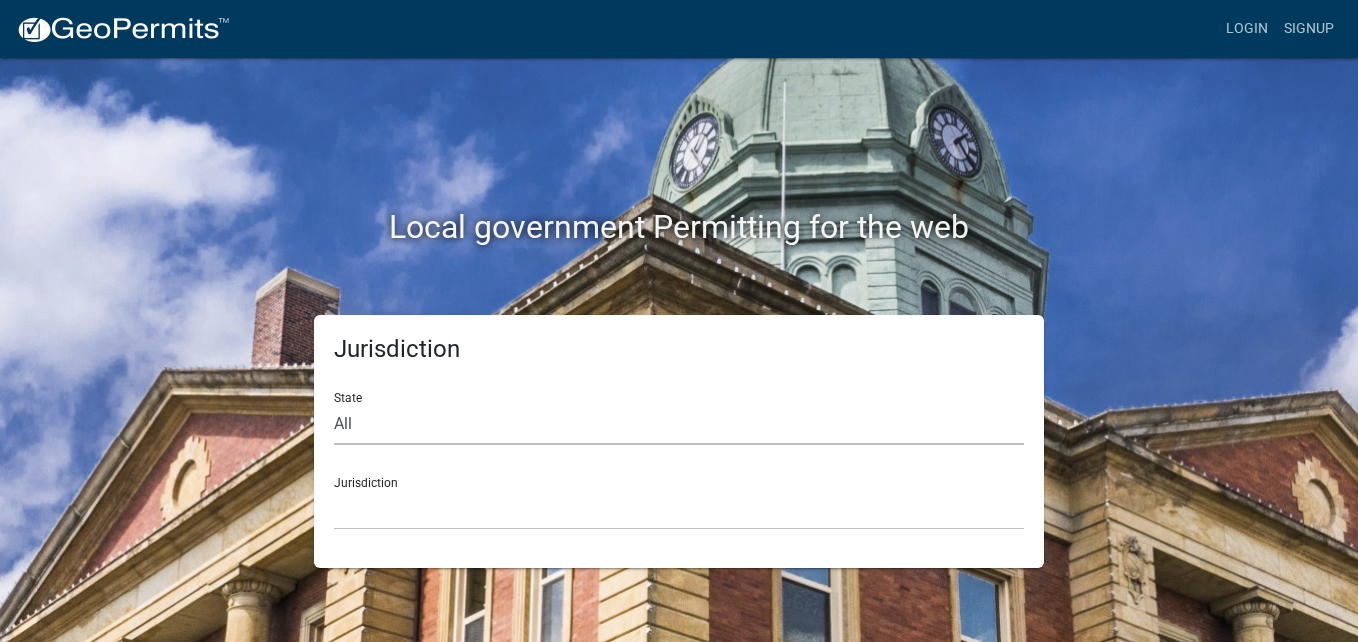 click on "All  [US_STATE]   [US_STATE]   [US_STATE]   [US_STATE]   [US_STATE]   [US_STATE]   [US_STATE]   [US_STATE]   [US_STATE]" 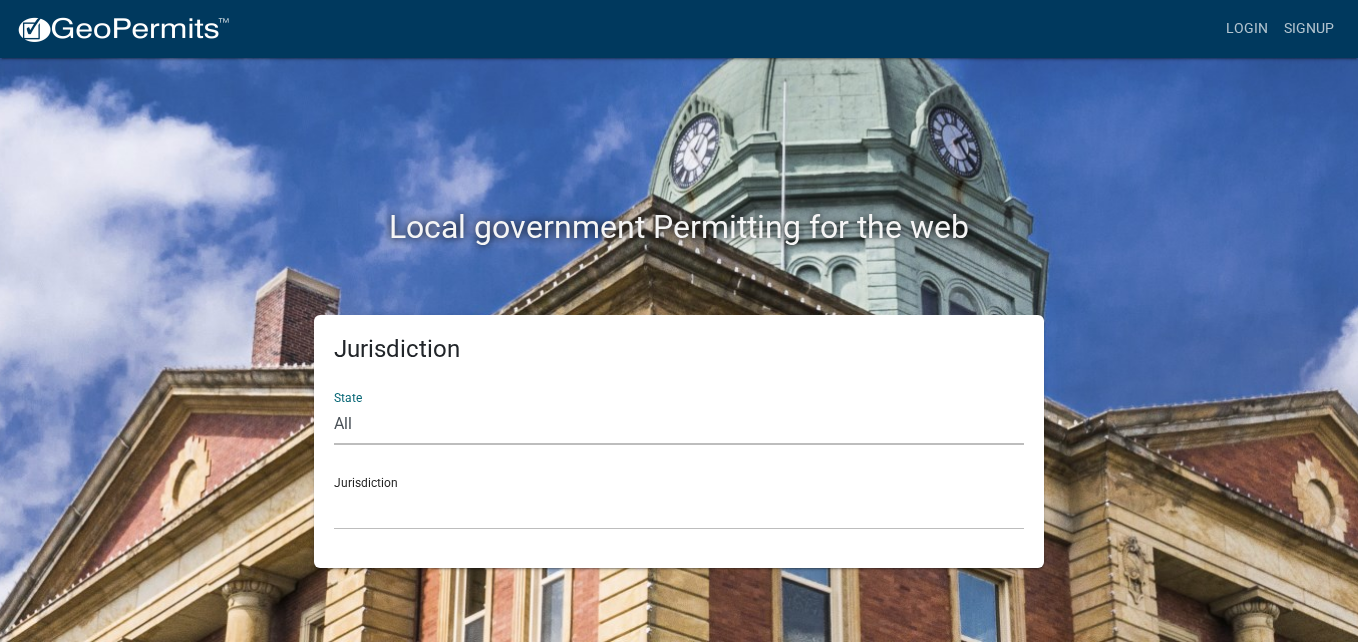 select on "[US_STATE]" 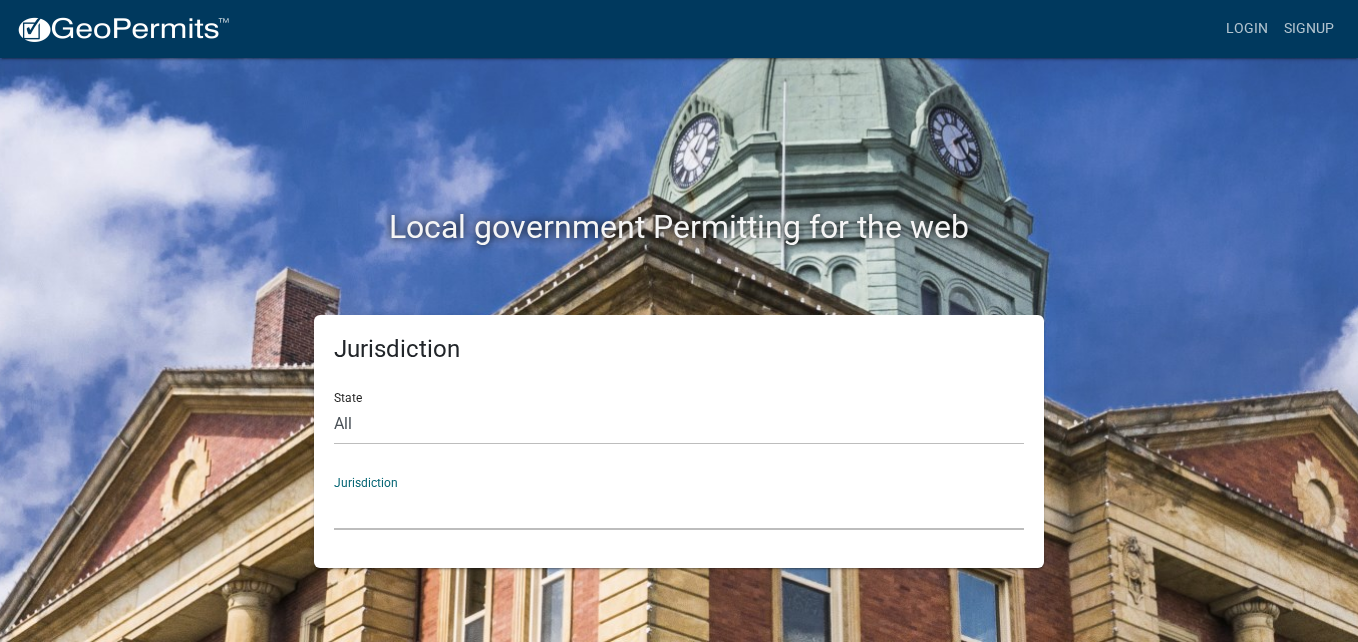 click on "City of [GEOGRAPHIC_DATA], [US_STATE] City of [GEOGRAPHIC_DATA], [US_STATE] City of [GEOGRAPHIC_DATA], [US_STATE] [GEOGRAPHIC_DATA], [US_STATE] [GEOGRAPHIC_DATA], [US_STATE] [GEOGRAPHIC_DATA], [US_STATE] [GEOGRAPHIC_DATA], [US_STATE] [GEOGRAPHIC_DATA], [US_STATE] [GEOGRAPHIC_DATA], [US_STATE] [GEOGRAPHIC_DATA], [US_STATE] [GEOGRAPHIC_DATA], [US_STATE] [GEOGRAPHIC_DATA], [US_STATE] [GEOGRAPHIC_DATA], [US_STATE] [GEOGRAPHIC_DATA], [US_STATE] [GEOGRAPHIC_DATA], [US_STATE] River Ridge Development Authority, [US_STATE] [GEOGRAPHIC_DATA], [US_STATE] [GEOGRAPHIC_DATA], [US_STATE][GEOGRAPHIC_DATA], [US_STATE] [GEOGRAPHIC_DATA], [US_STATE]" 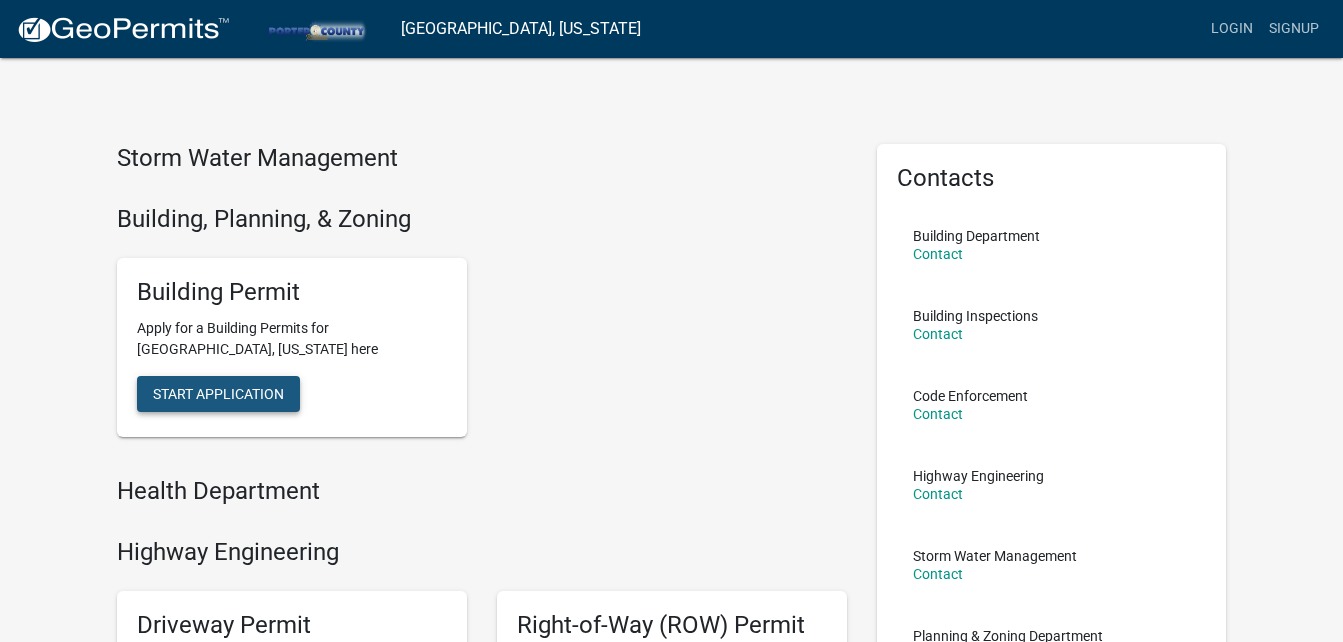 click on "Start Application" at bounding box center (218, 394) 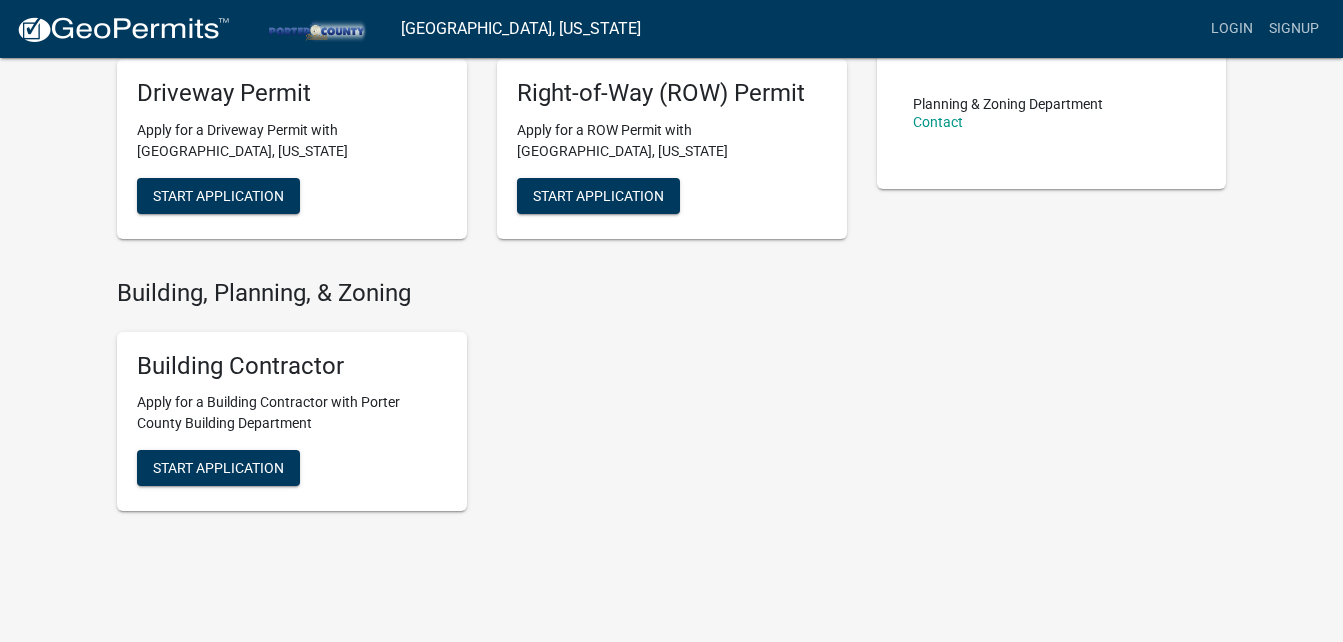 scroll, scrollTop: 536, scrollLeft: 0, axis: vertical 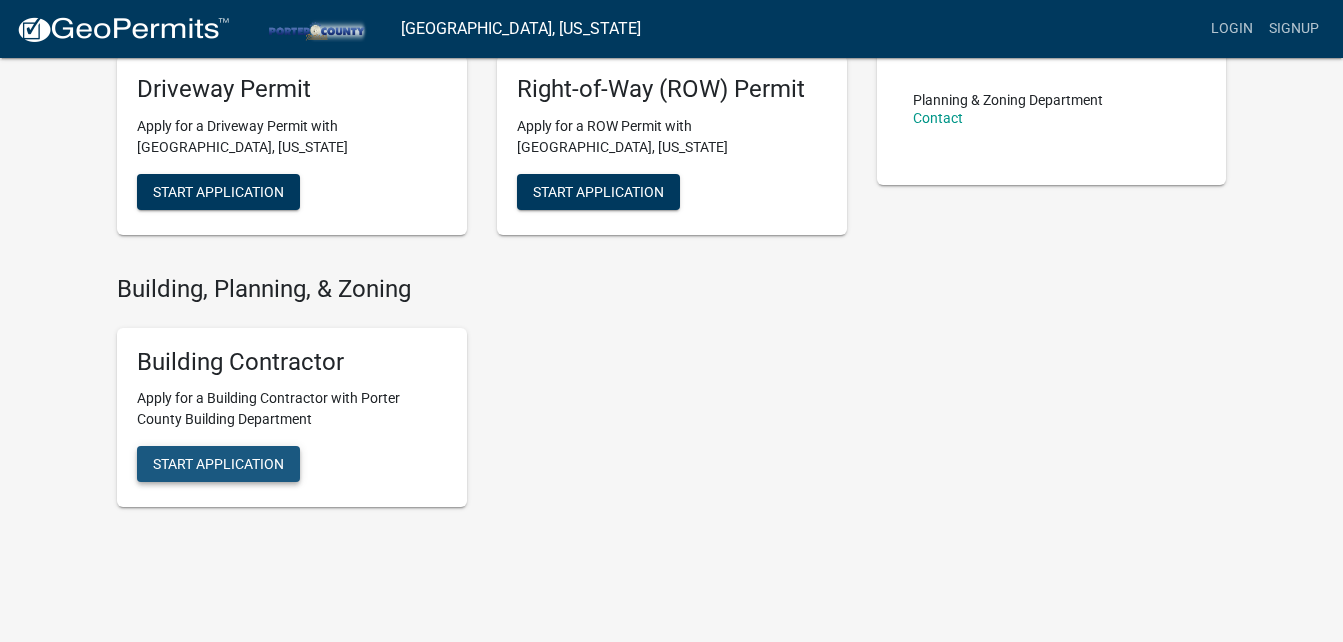 click on "Start Application" at bounding box center (218, -142) 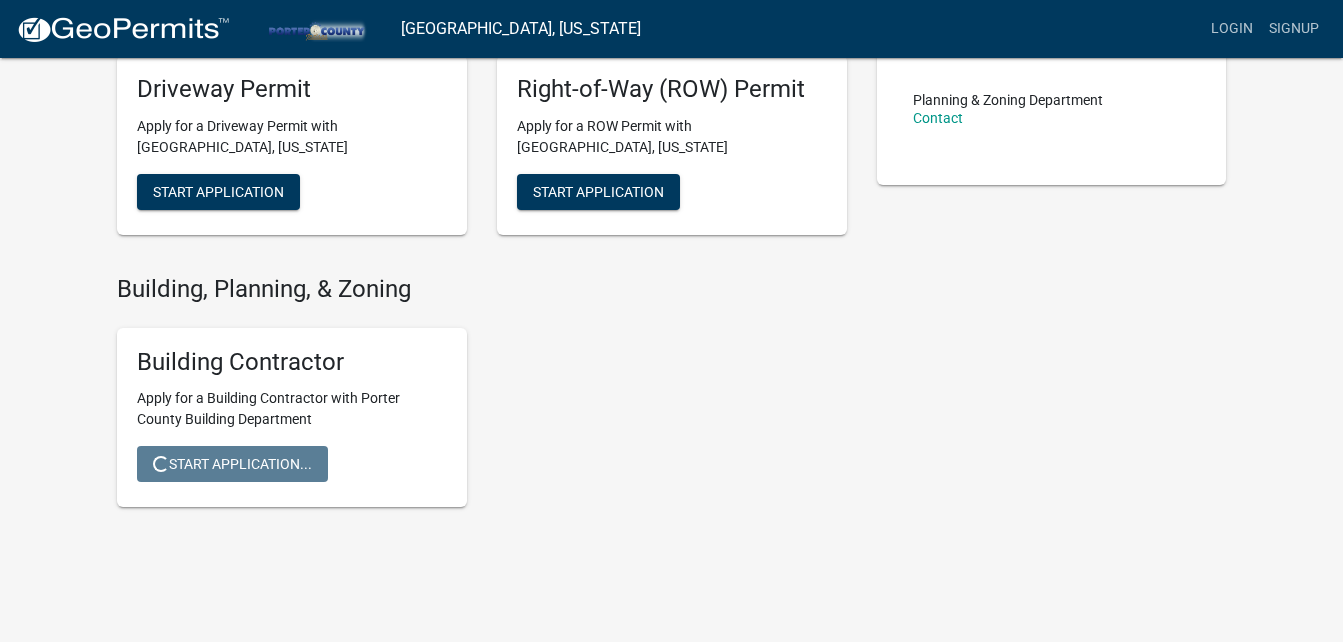 scroll, scrollTop: 0, scrollLeft: 0, axis: both 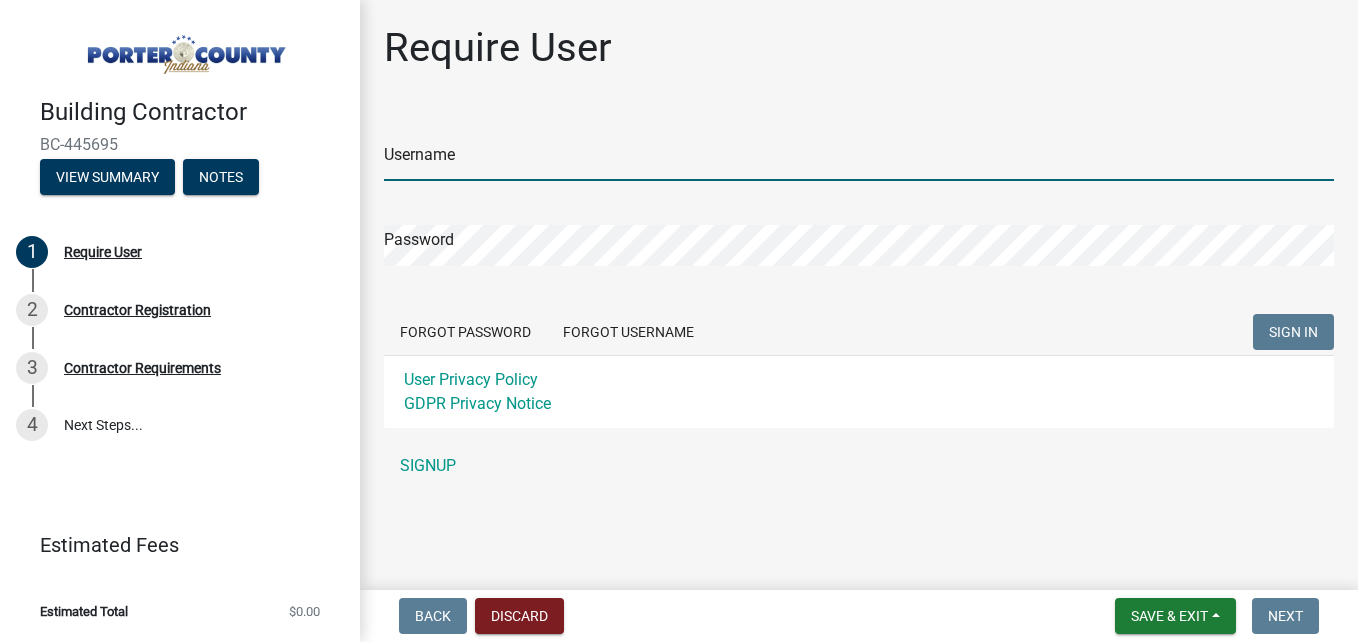 click on "Username" at bounding box center [859, 160] 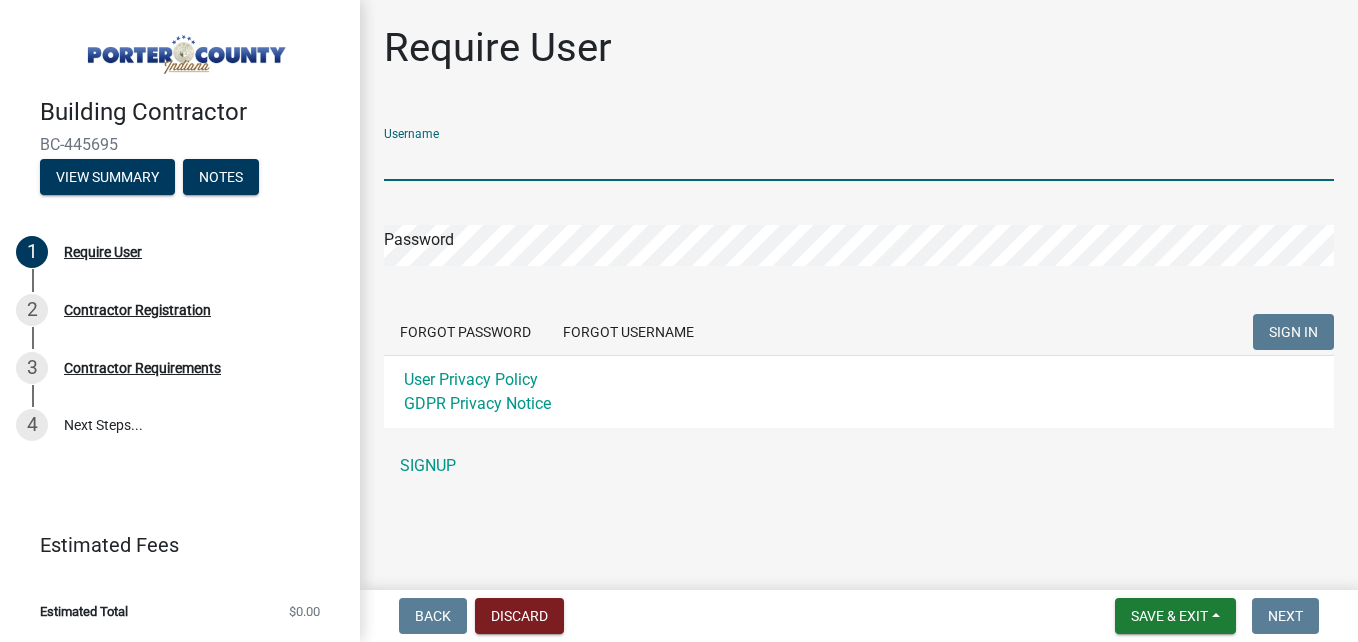 click on "Username Password  Forgot Password   Forgot Username  SIGN IN User Privacy Policy GDPR Privacy Notice SIGNUP" 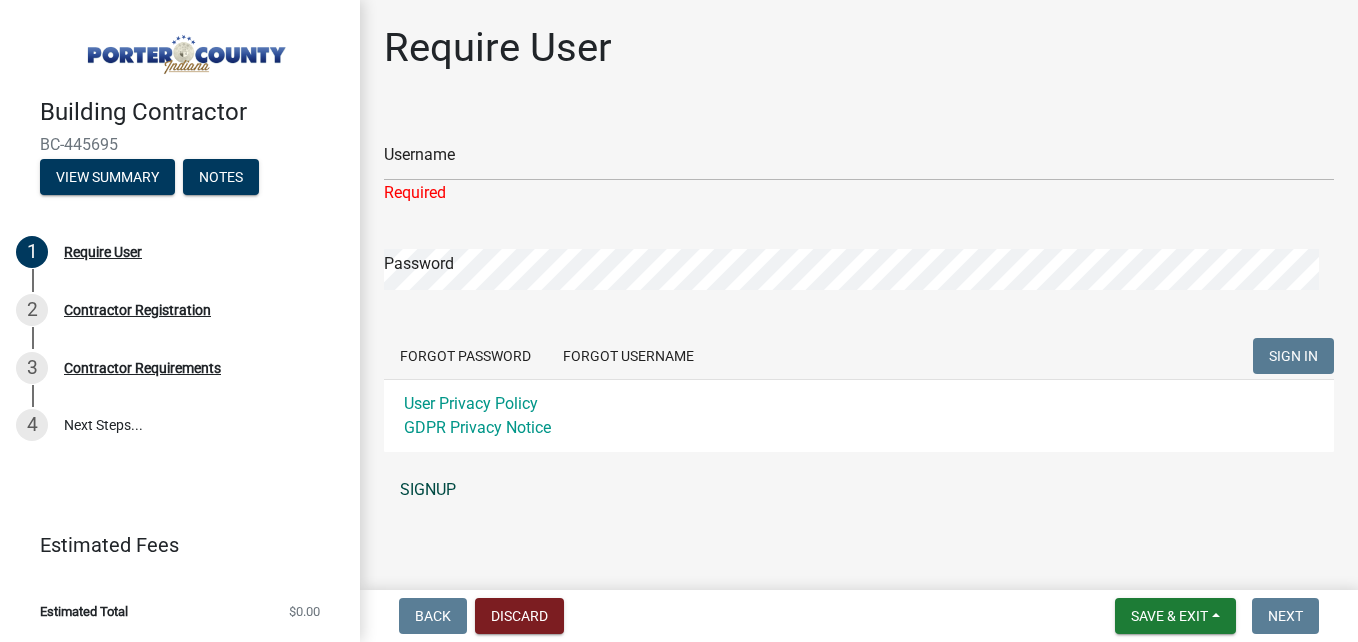 click on "SIGNUP" 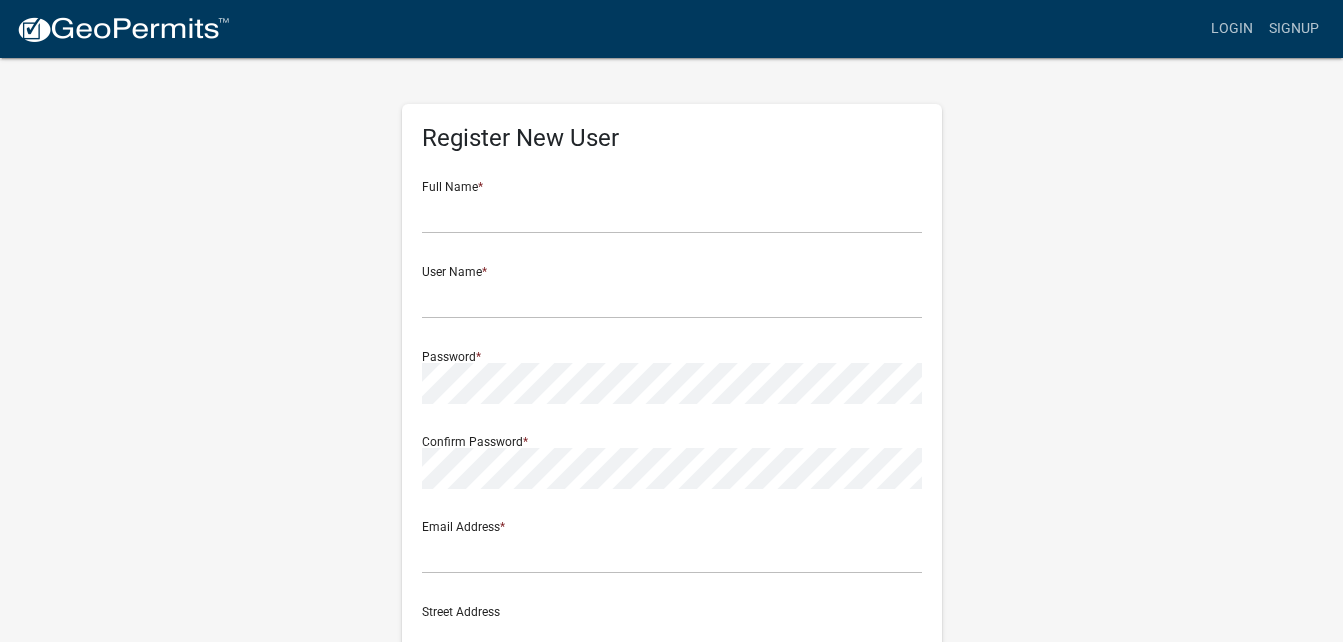 click on "User Name  *" 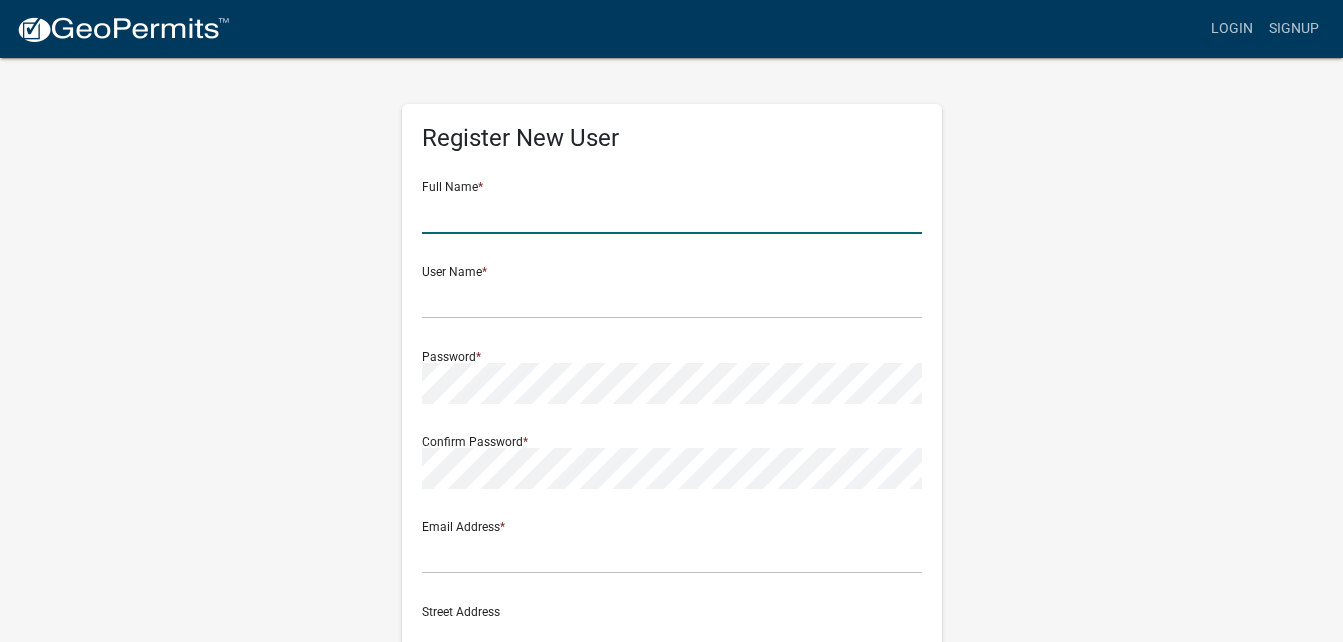 click 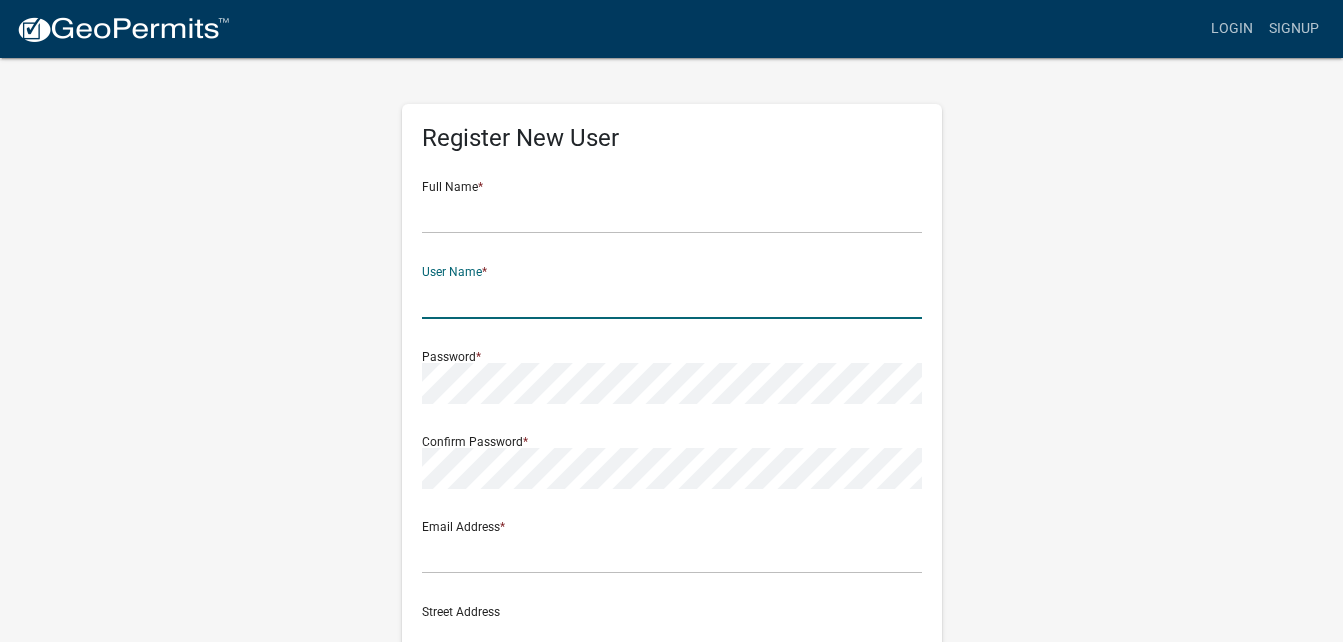click 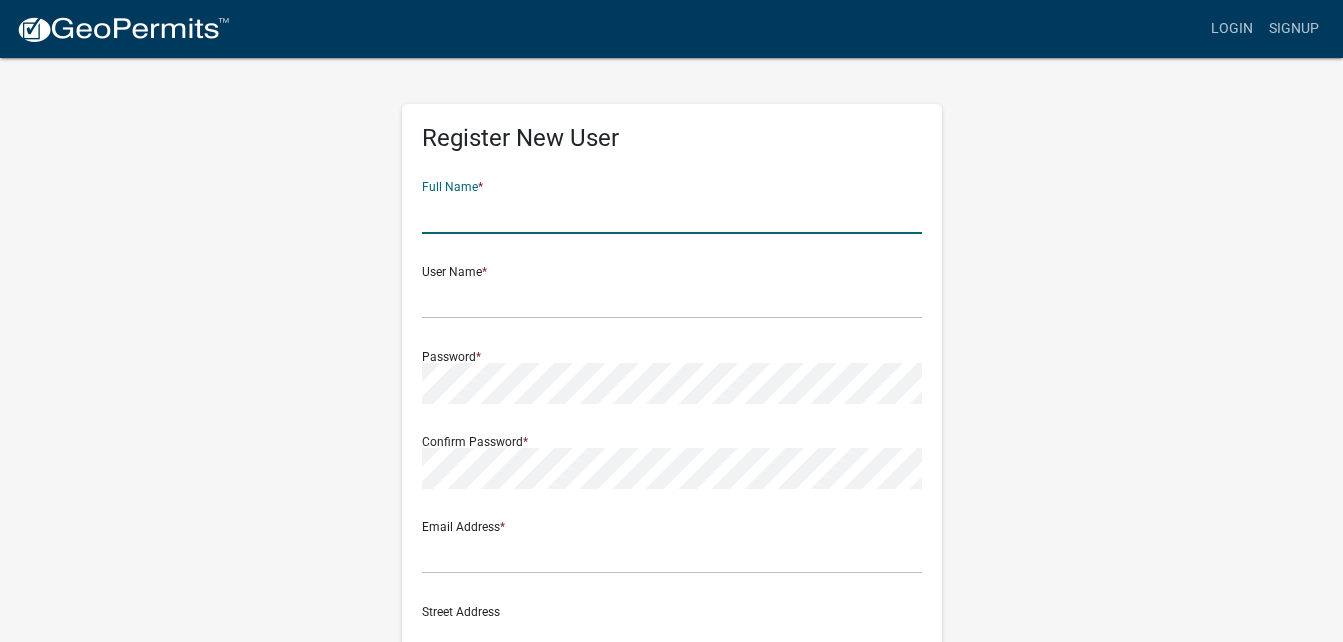 click 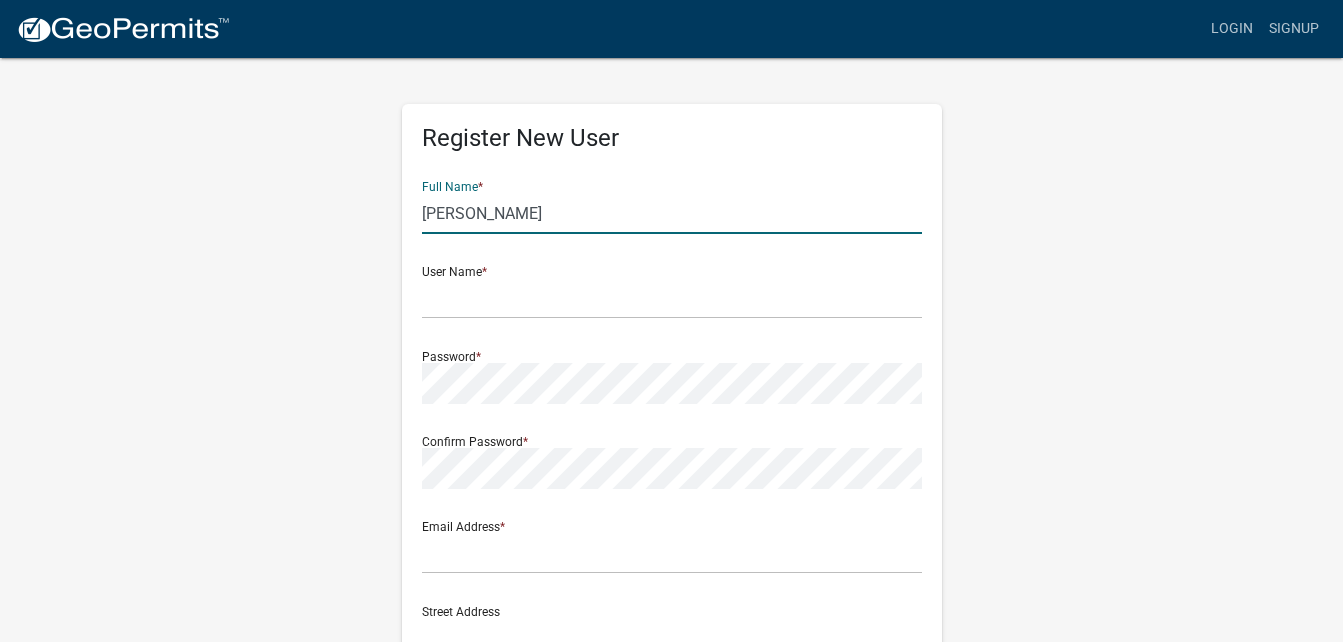 type on "[PERSON_NAME]" 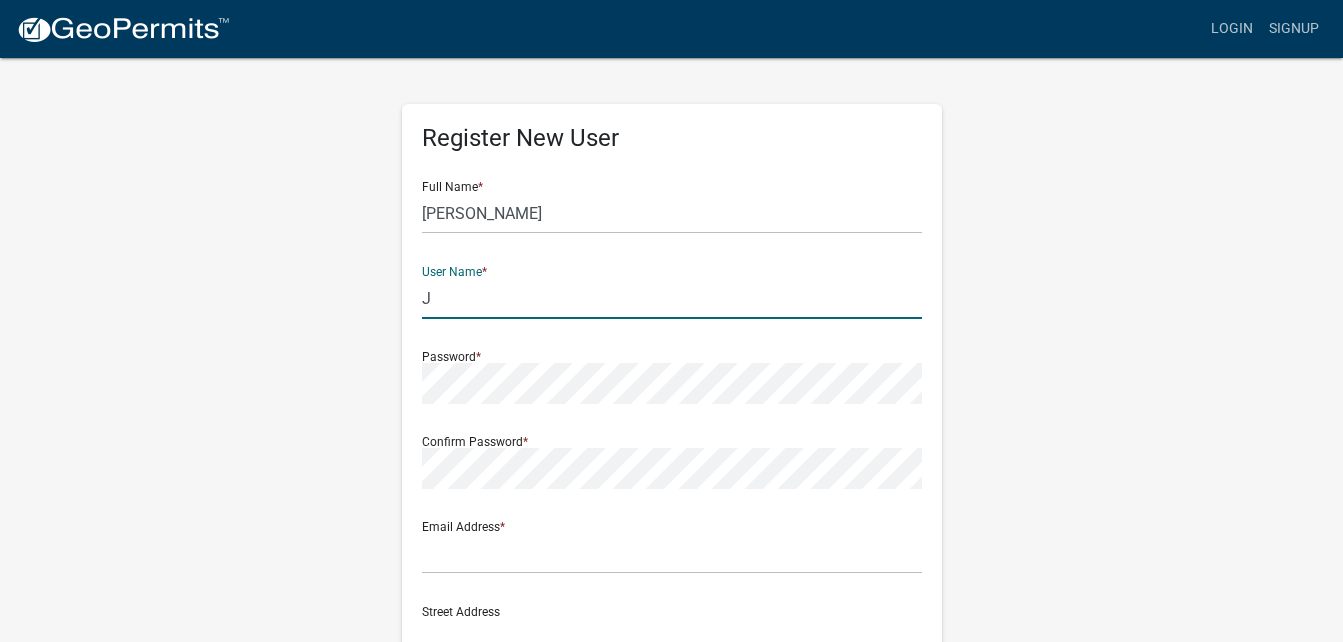 type on "[EMAIL_ADDRESS][DOMAIN_NAME]" 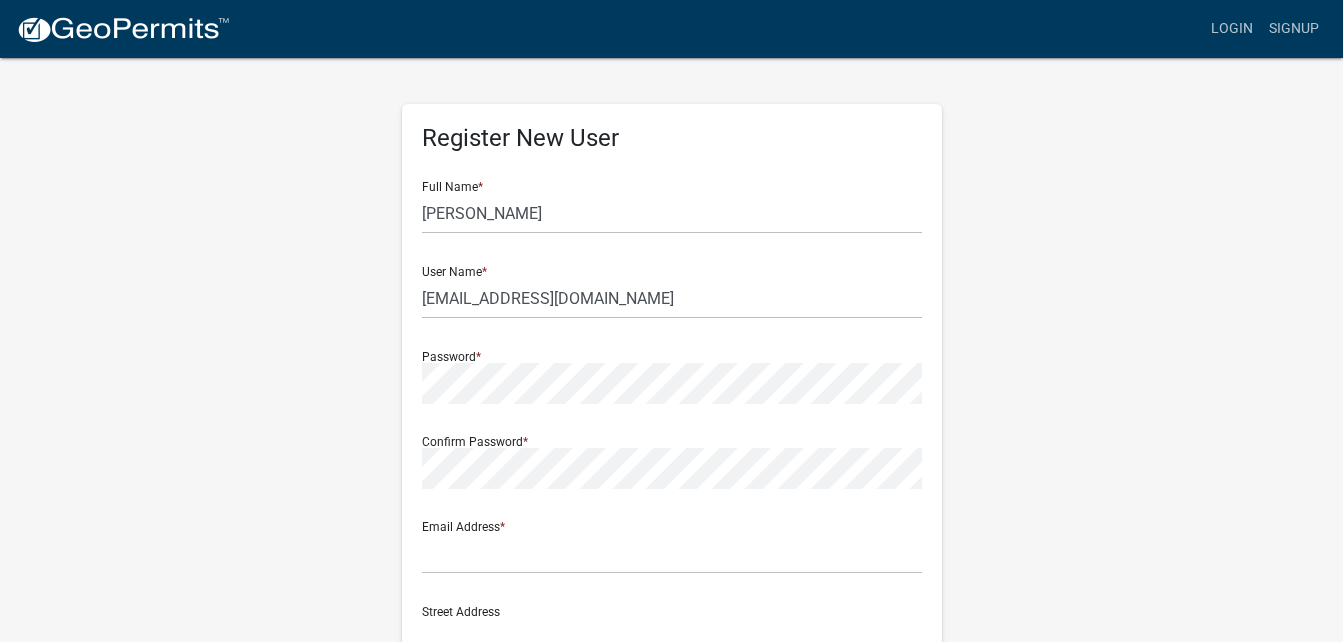 click on "Full Name  * [PERSON_NAME] User Name  * [EMAIL_ADDRESS][DOMAIN_NAME] Password  * Confirm Password  * Email Address  * Street Address  Address [GEOGRAPHIC_DATA]  Phone Number  Cancel  Register" 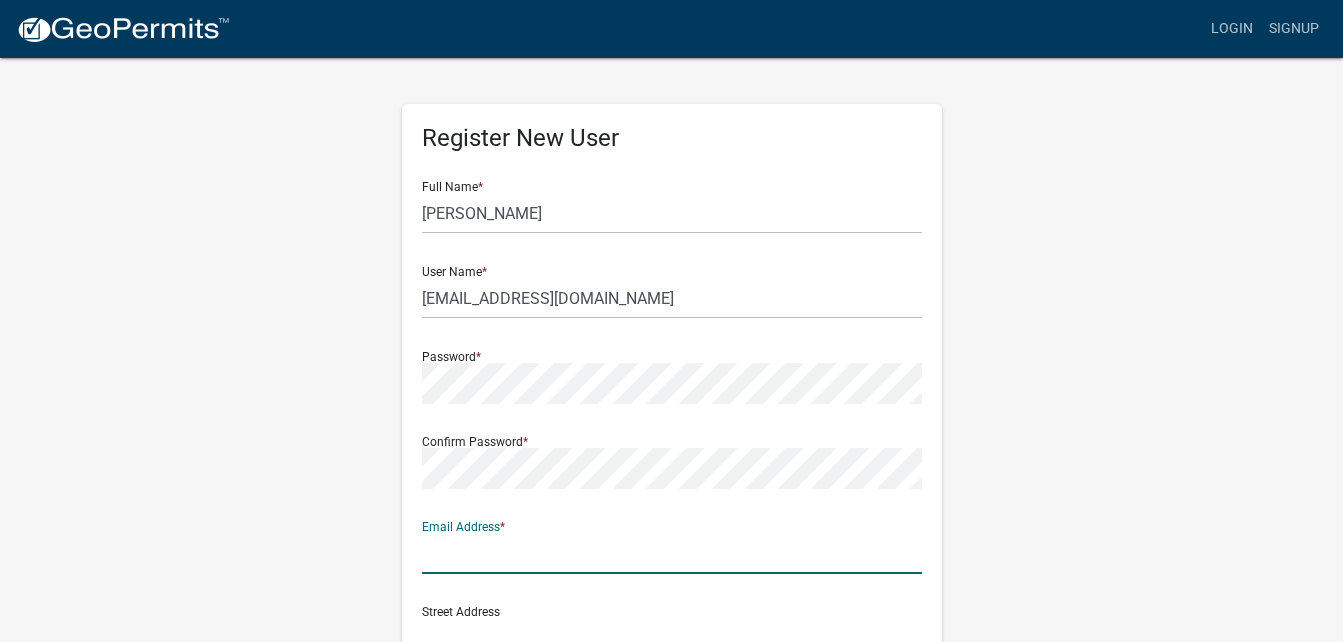 click 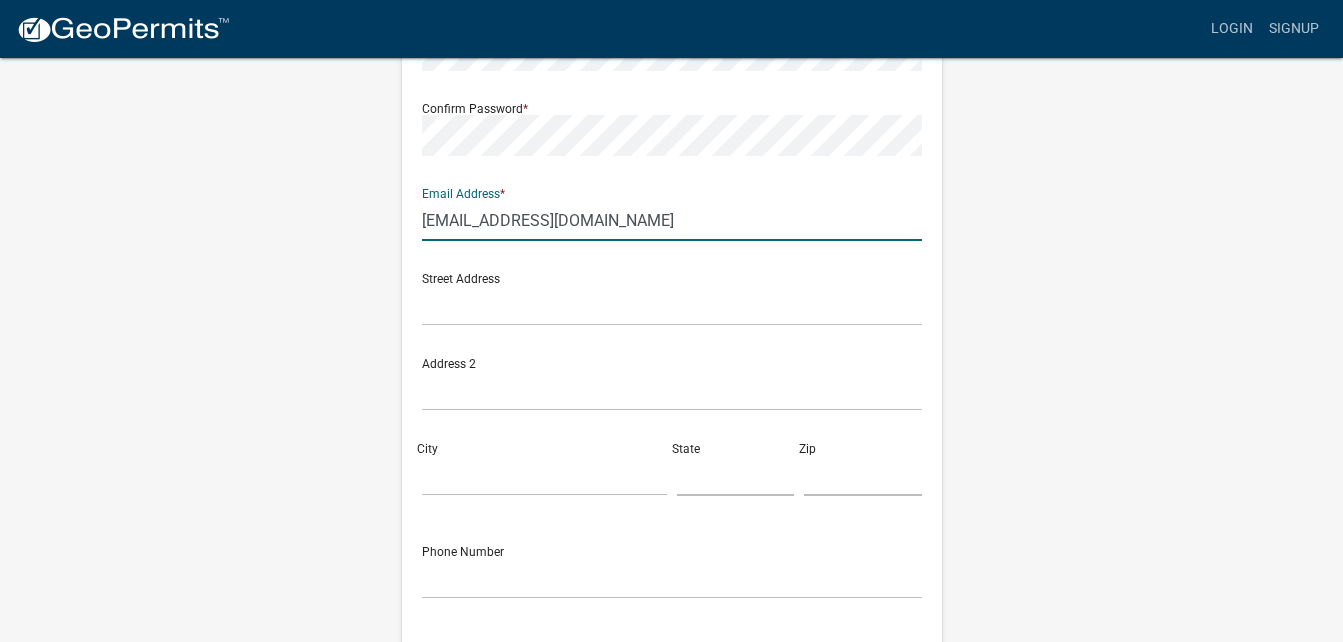 scroll, scrollTop: 380, scrollLeft: 0, axis: vertical 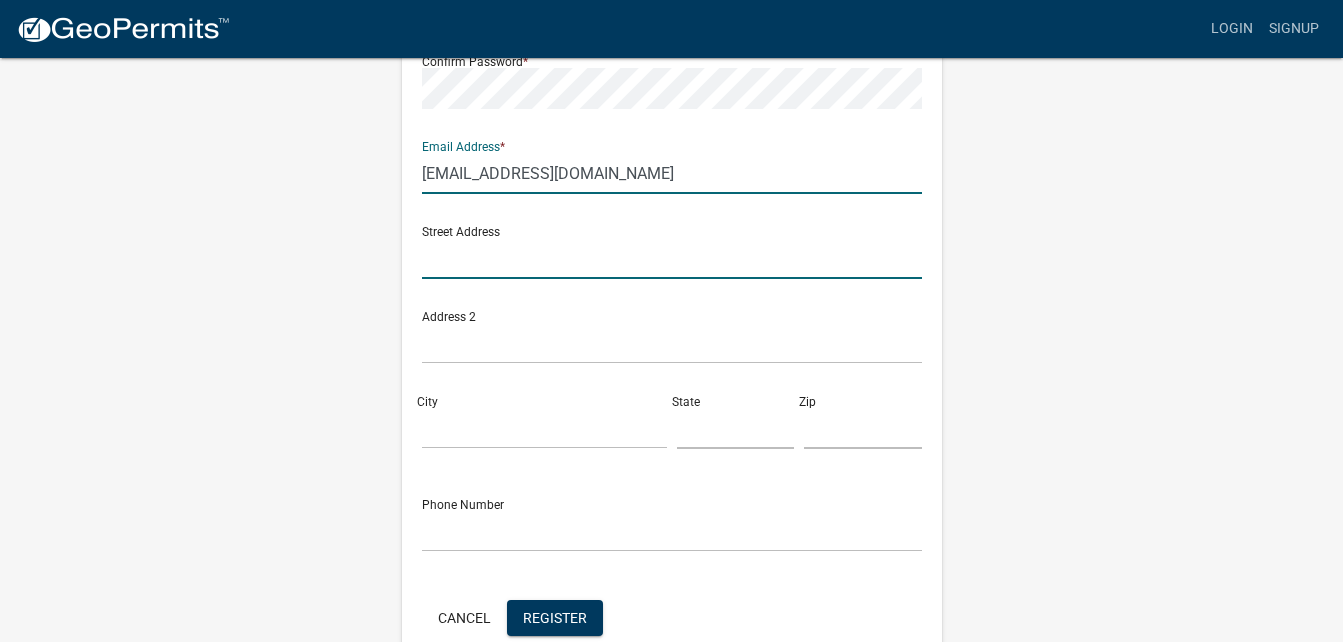 click 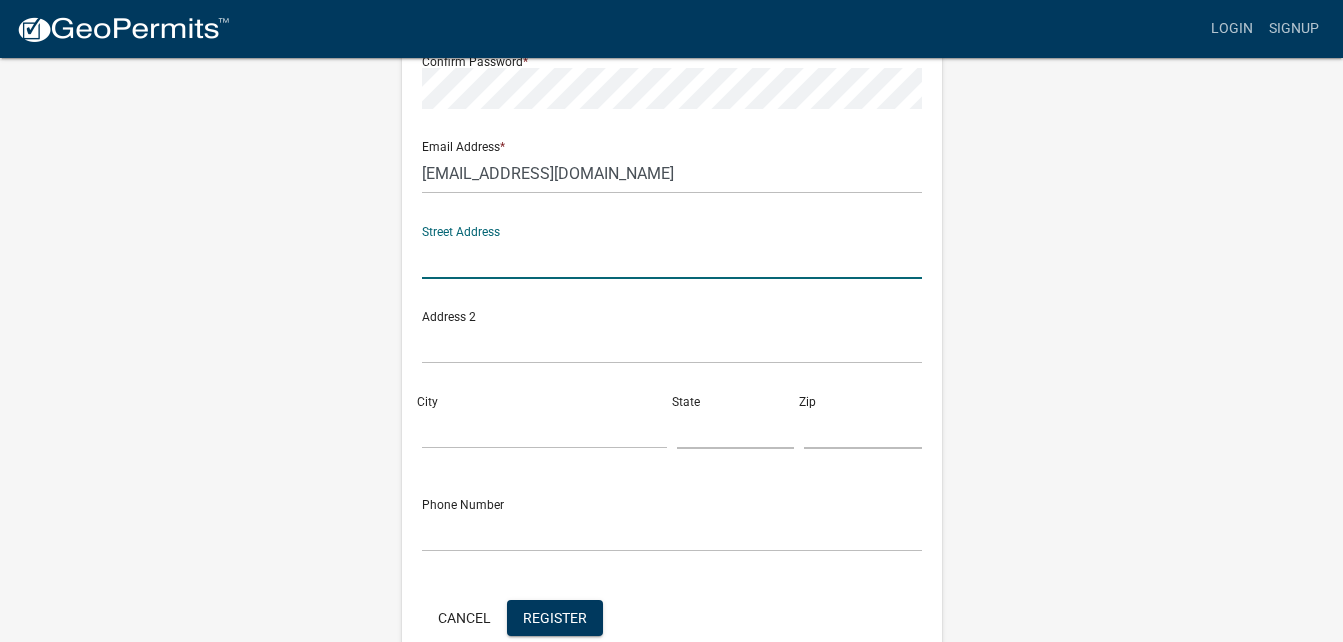 type on "[STREET_ADDRESS][PERSON_NAME]" 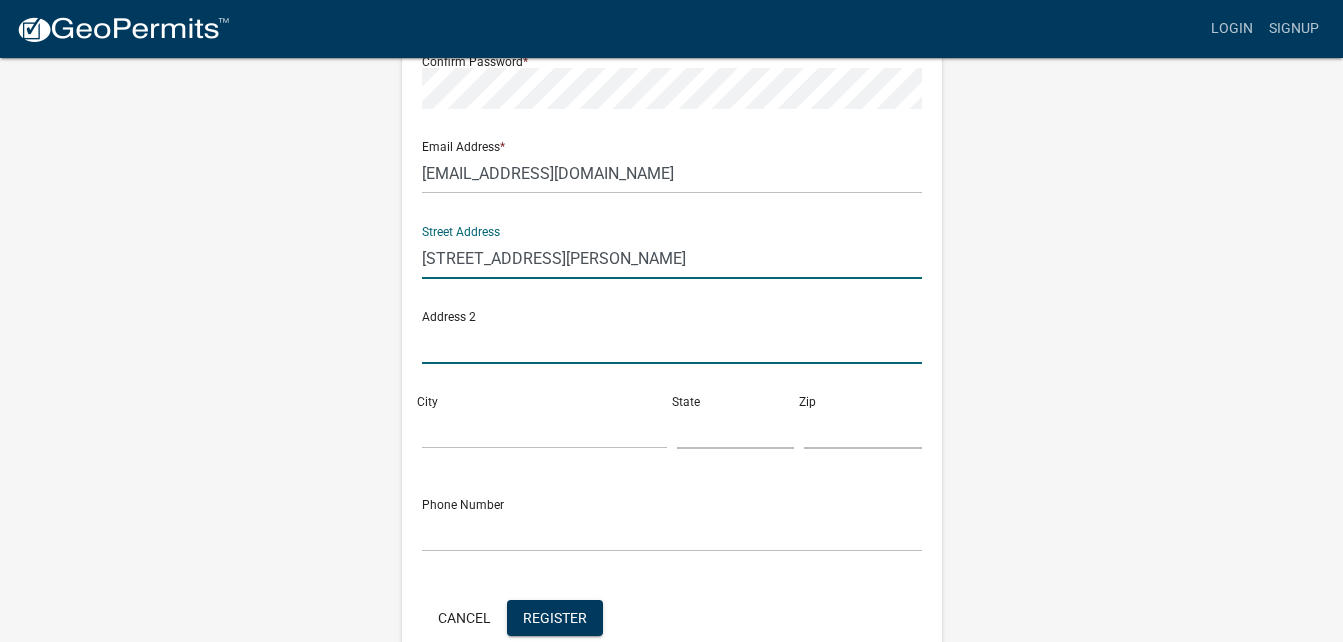 type on "[STREET_ADDRESS][PERSON_NAME]" 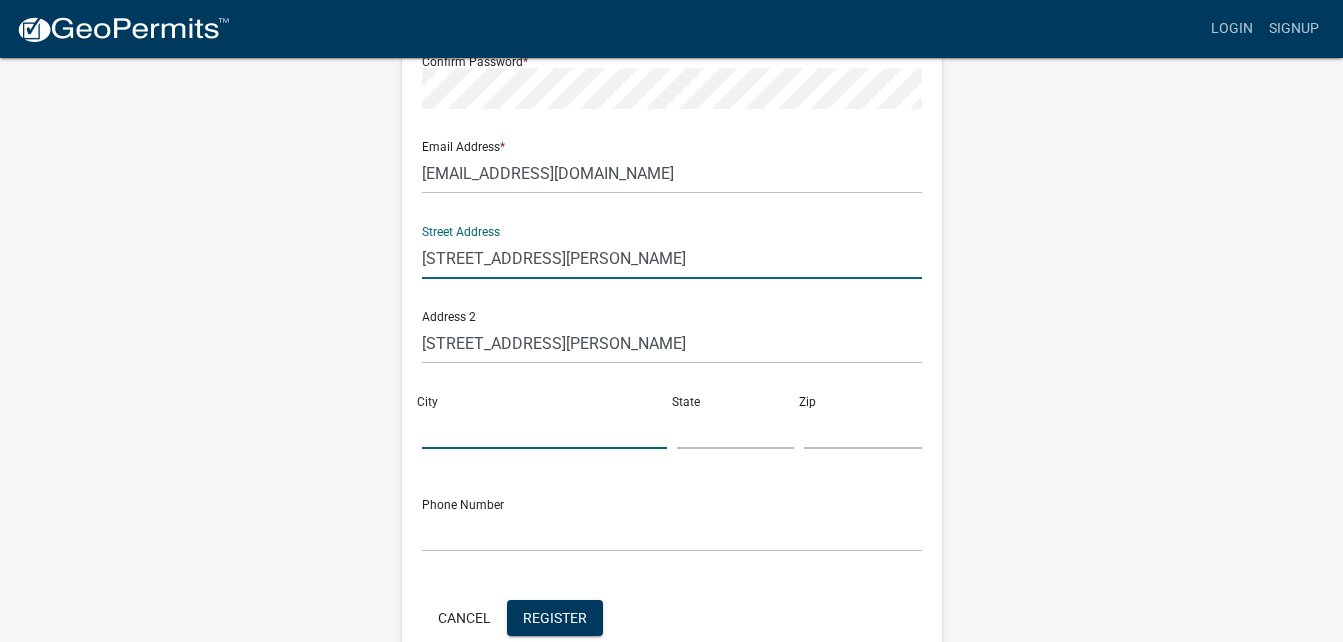 type on "Valparaiso" 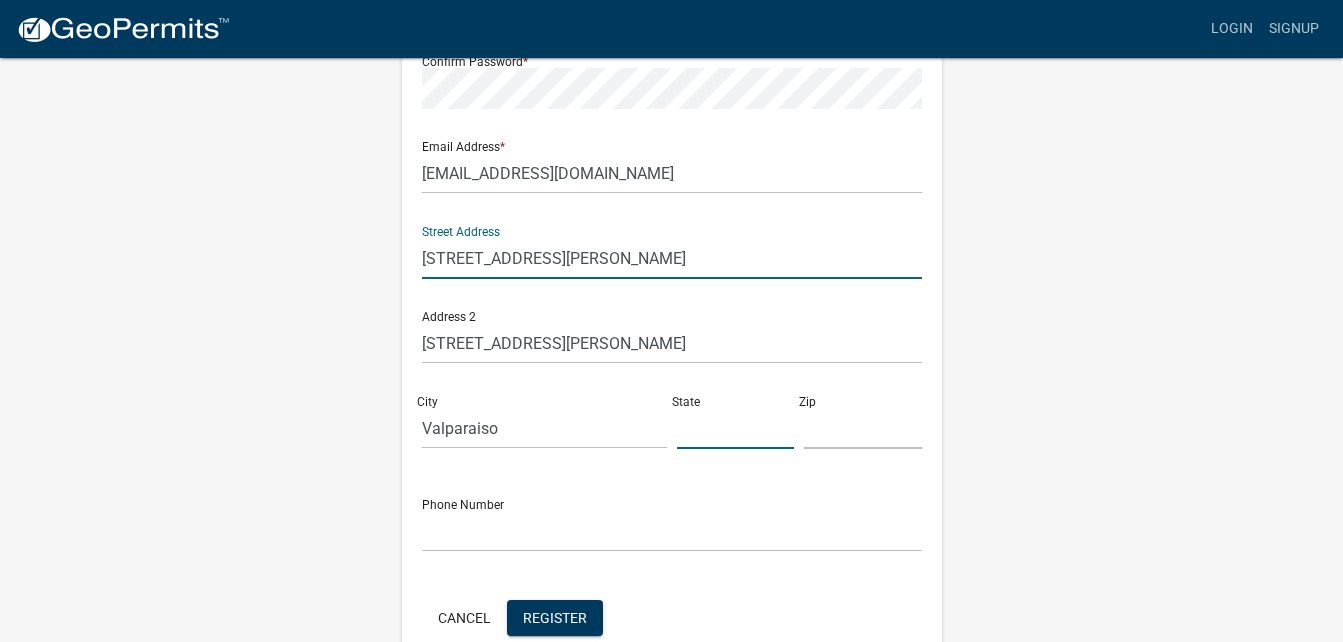 type on "14" 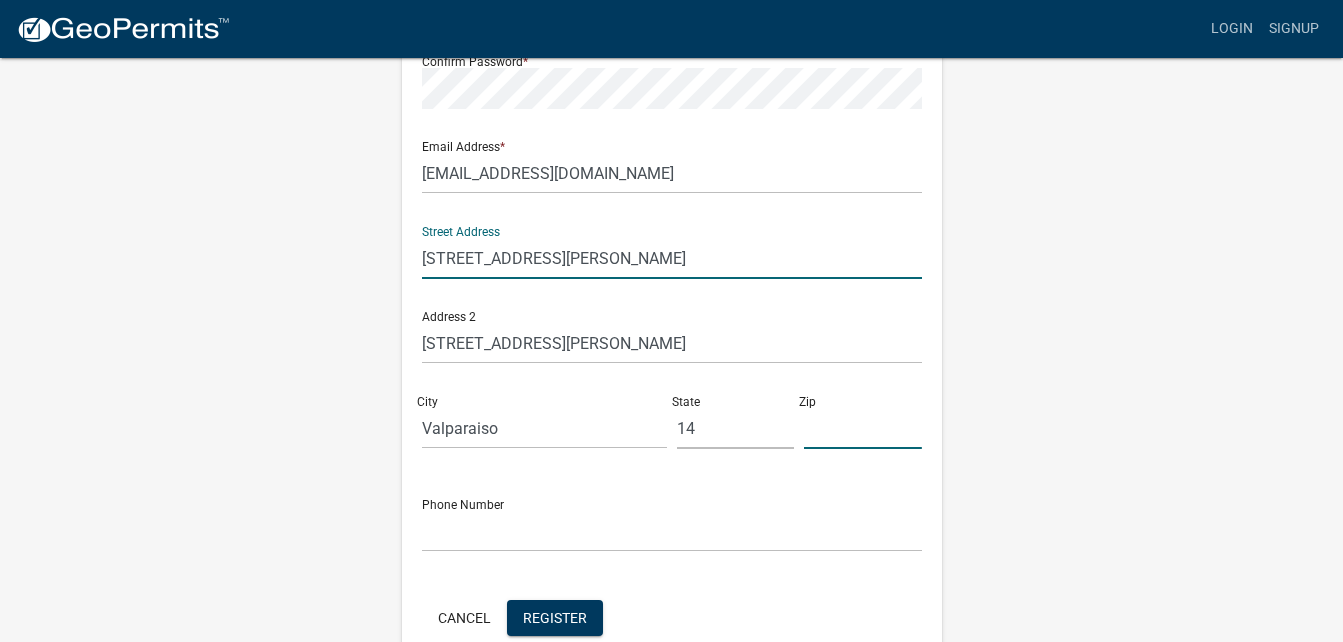 type on "48623" 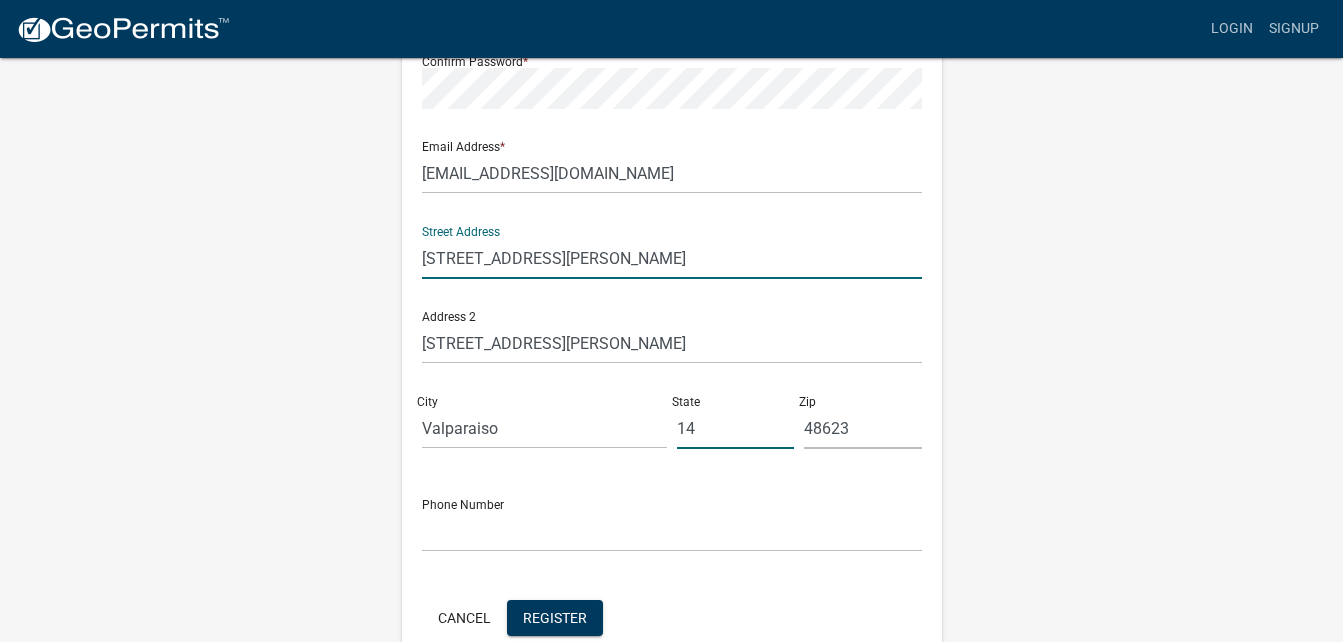 click on "14" 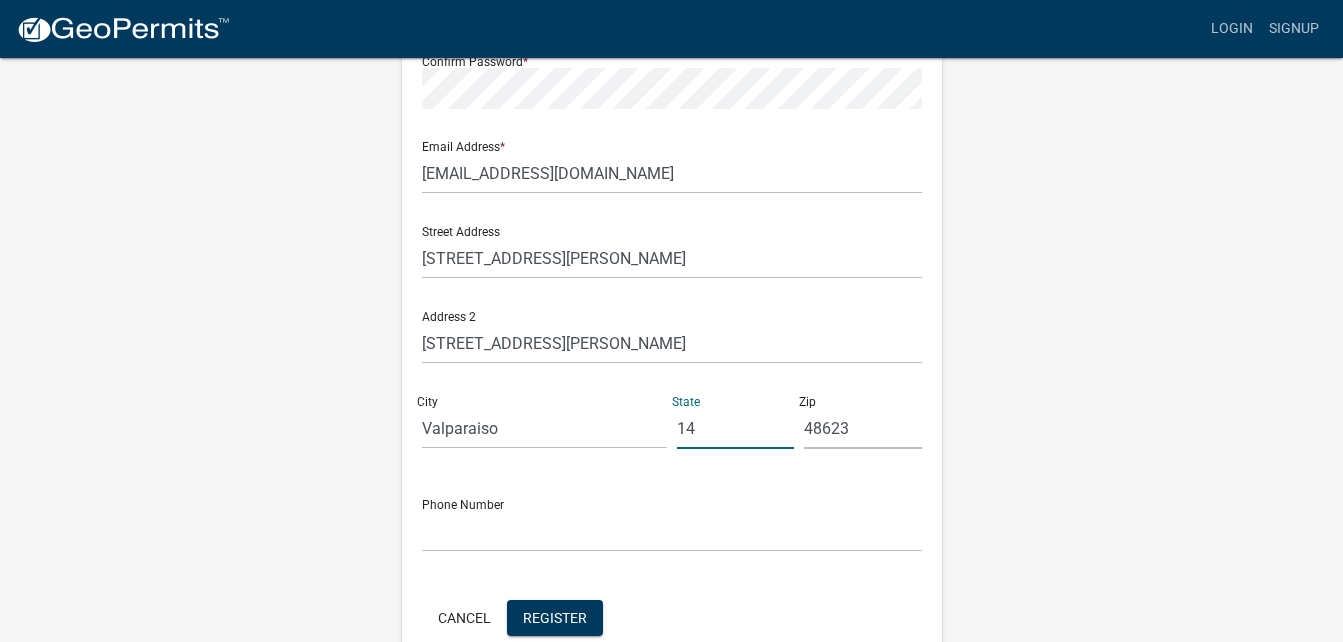 click on "14" 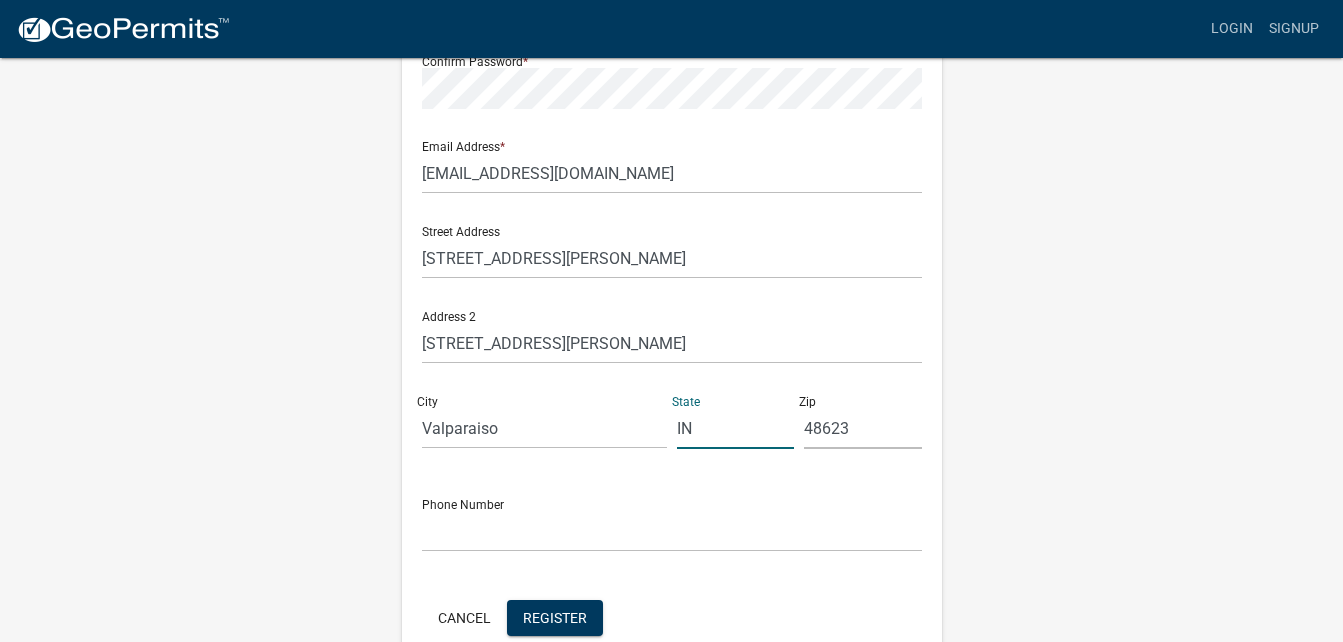 type on "IN" 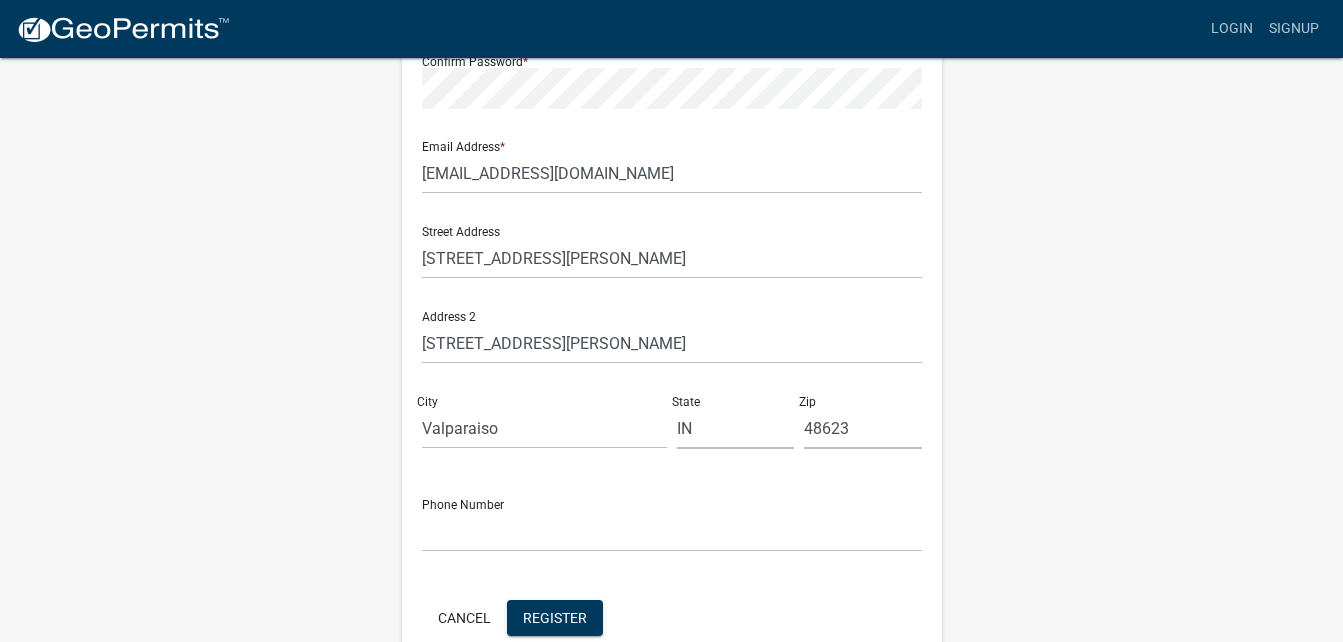 click on "Phone Number" 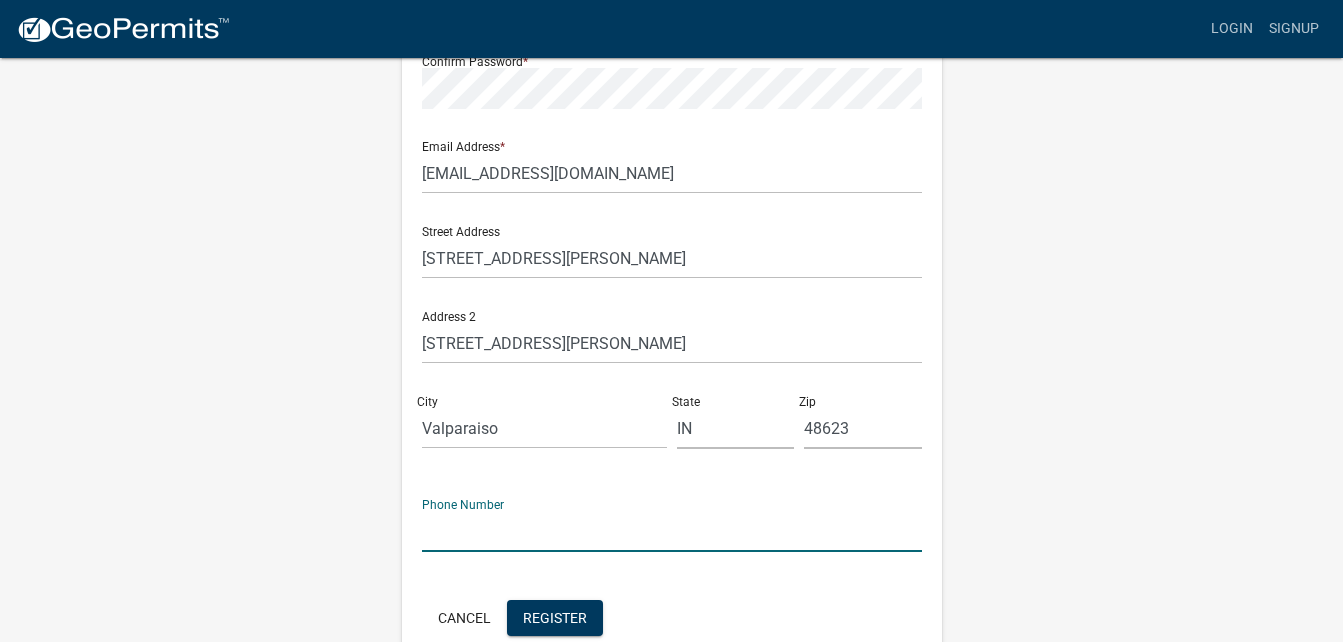 click 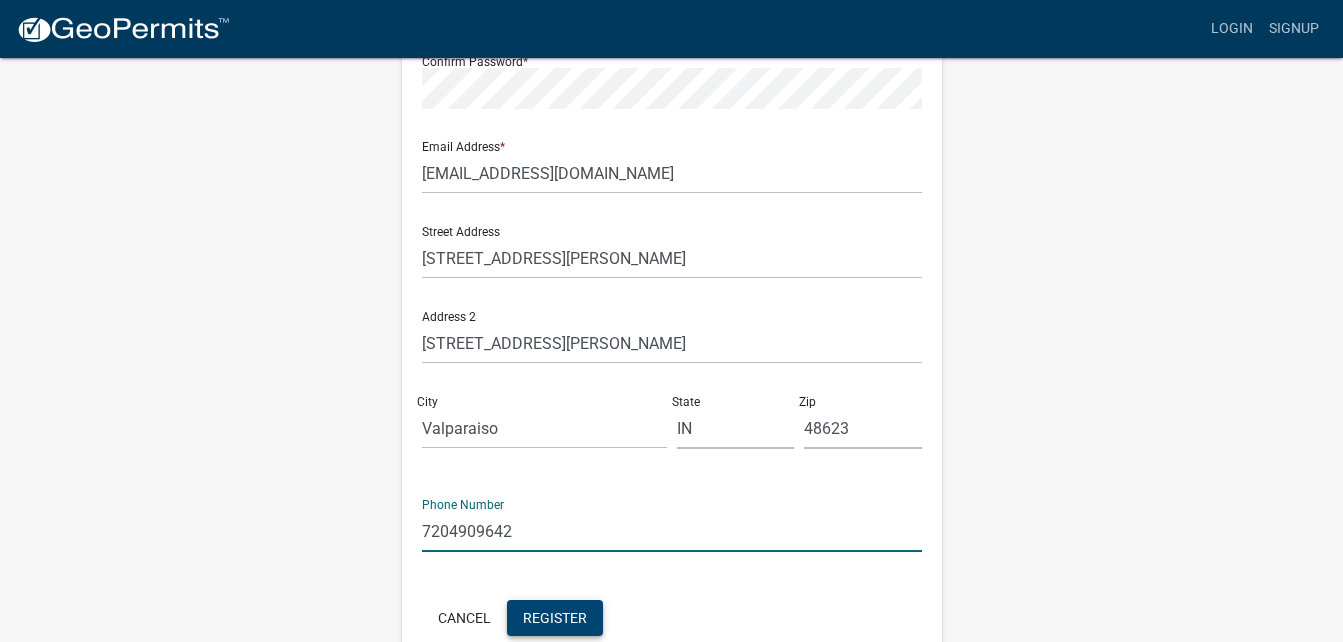 click on "Register" 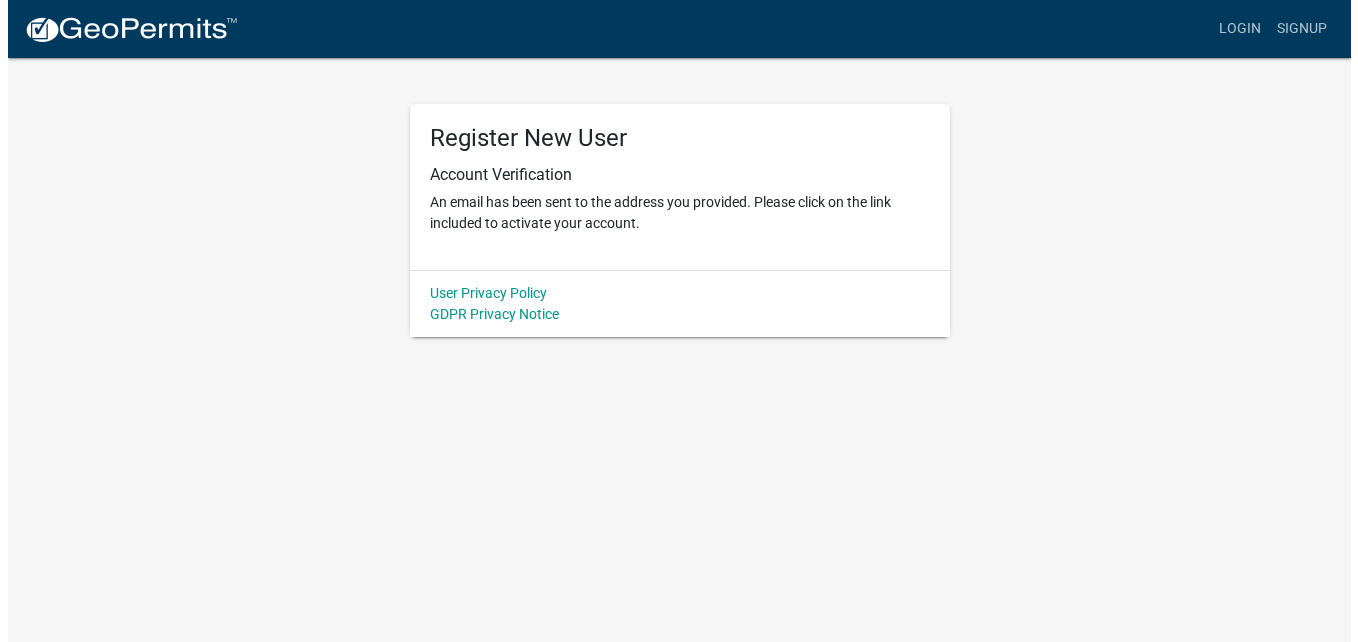 scroll, scrollTop: 0, scrollLeft: 0, axis: both 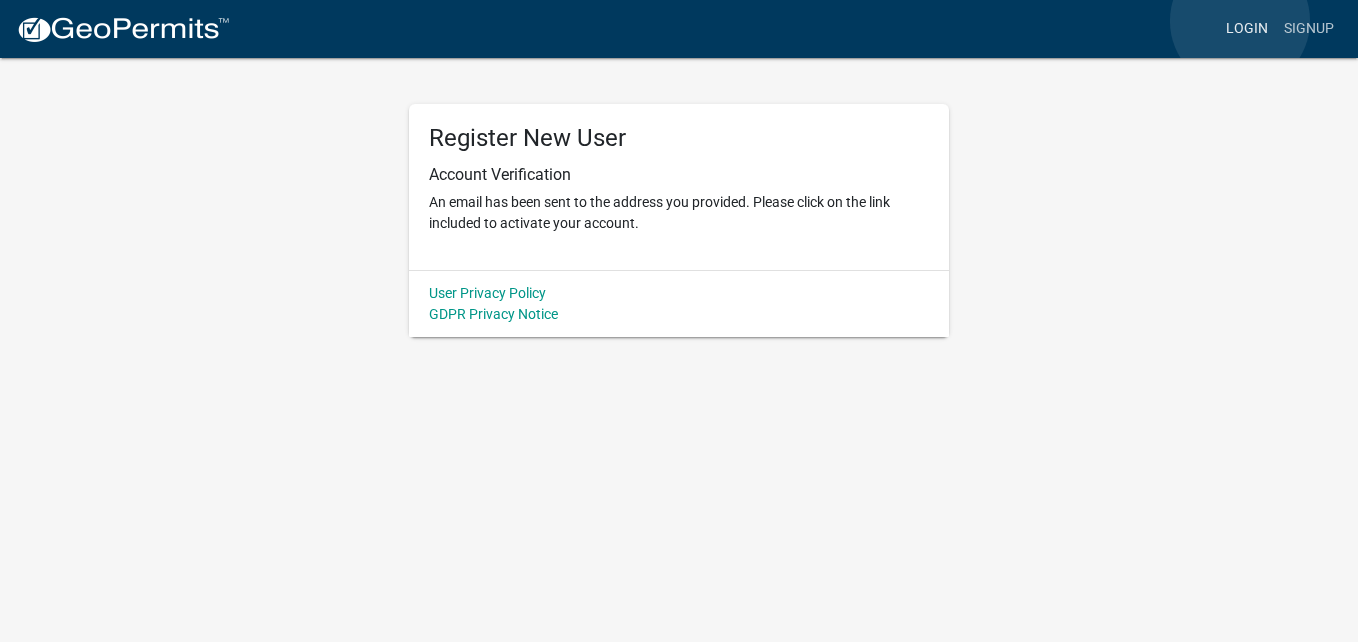 click on "Login" at bounding box center [1247, 29] 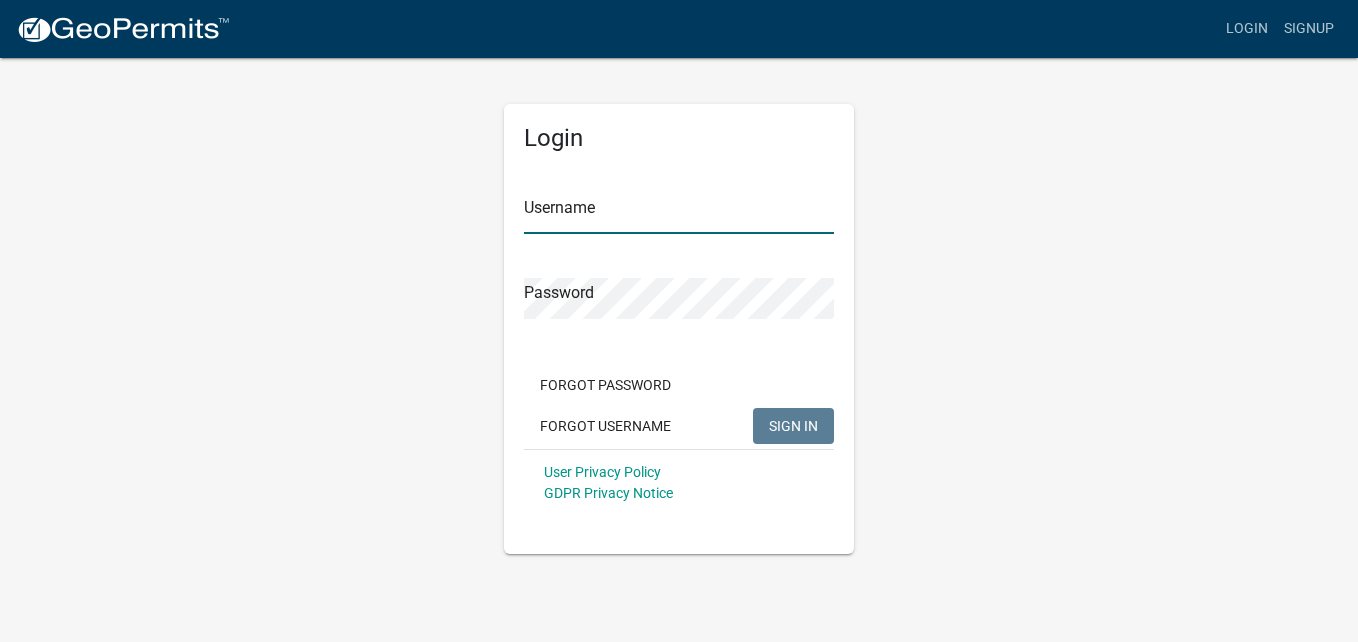 type on "[EMAIL_ADDRESS][DOMAIN_NAME]" 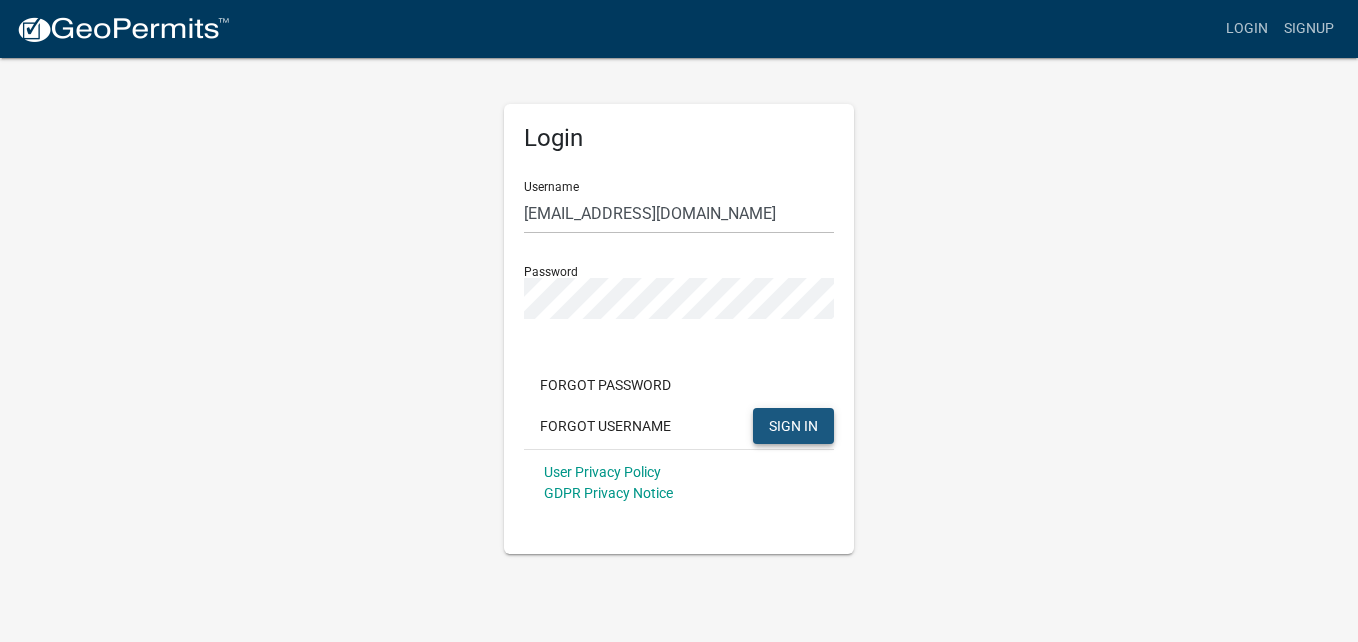 click on "SIGN IN" 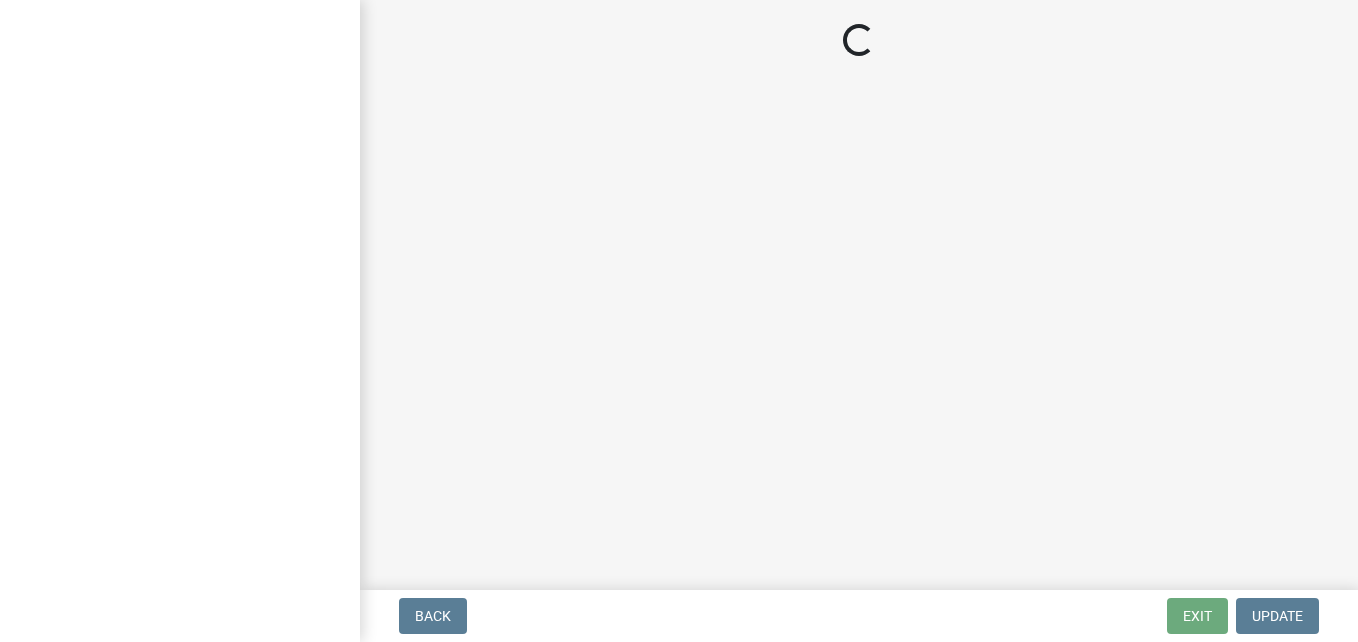 scroll, scrollTop: 0, scrollLeft: 0, axis: both 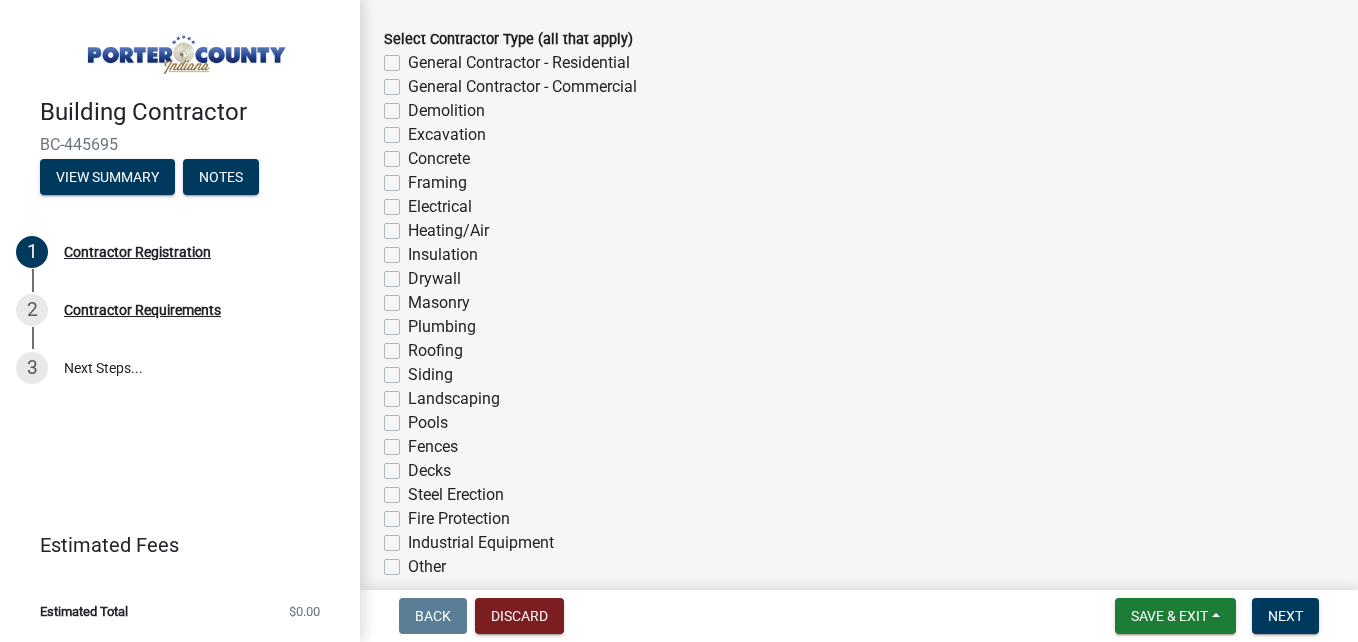 click on "Demolition" 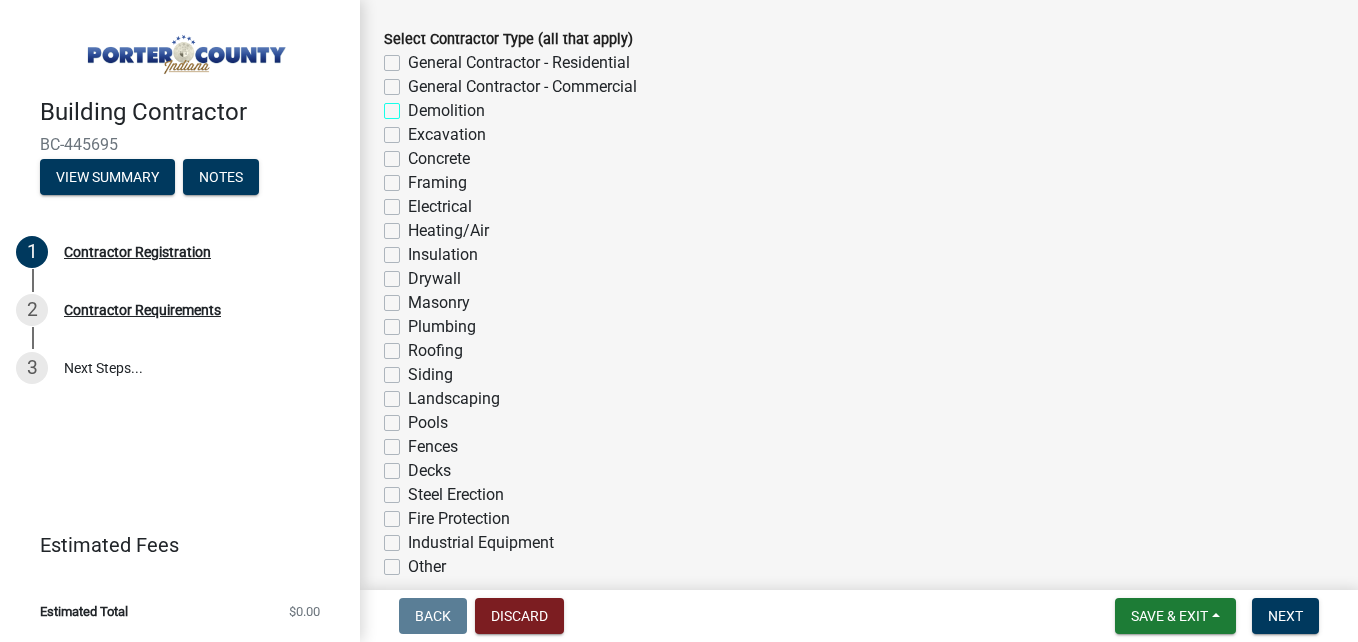 click on "Demolition" at bounding box center [414, 105] 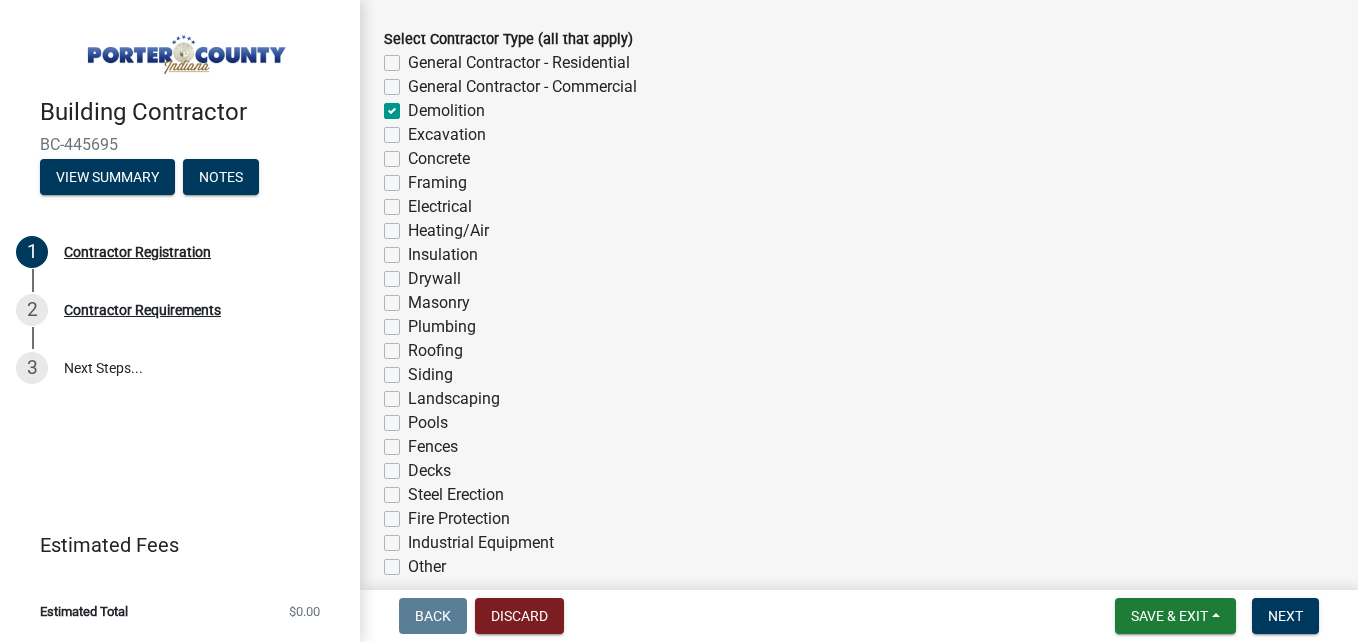 checkbox on "false" 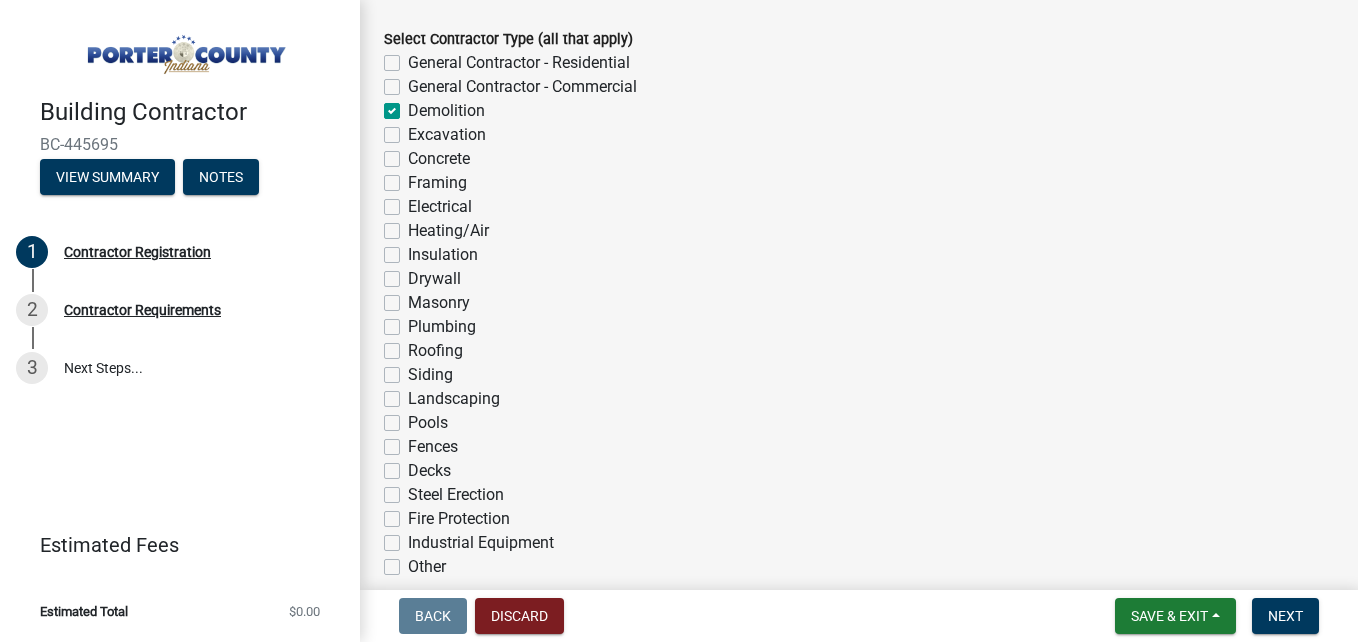 click on "Drywall" 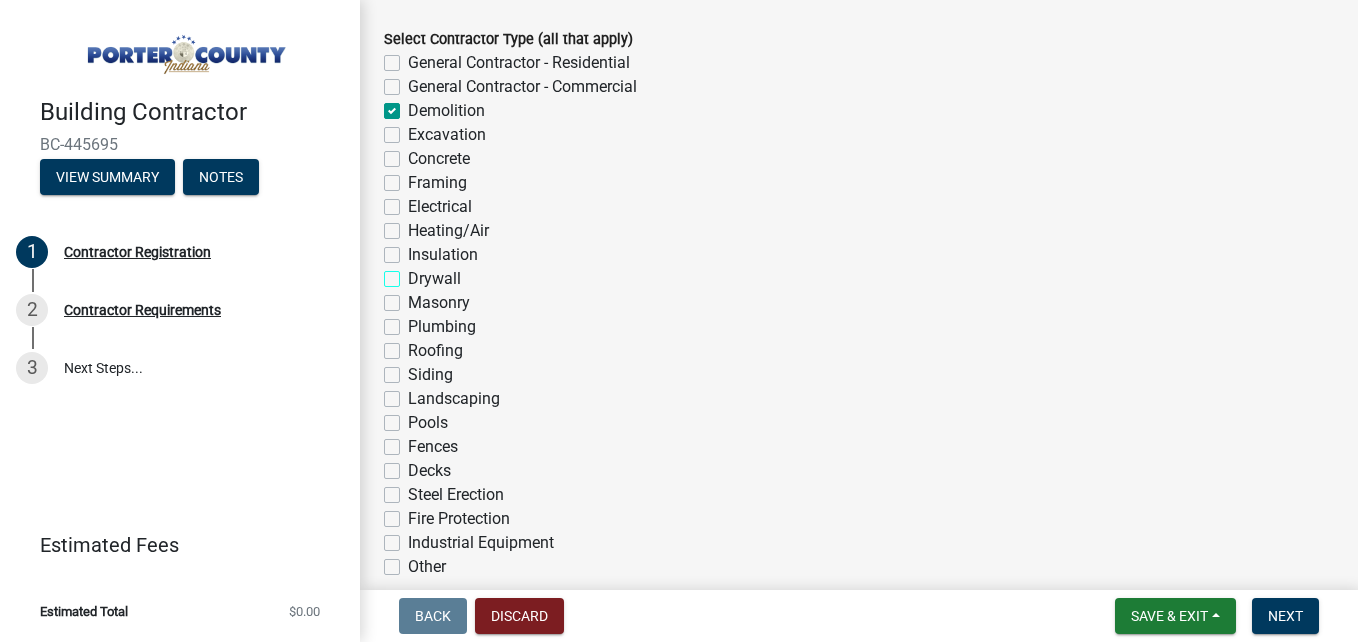 click on "Drywall" at bounding box center [414, 273] 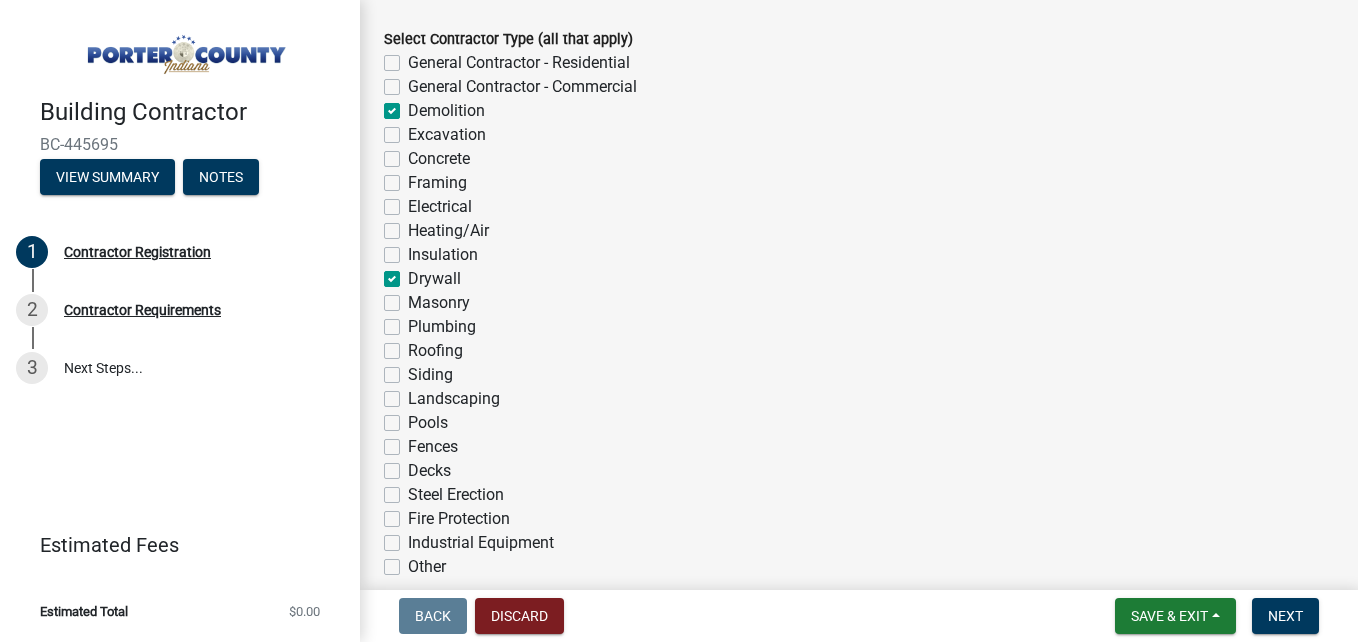 checkbox on "false" 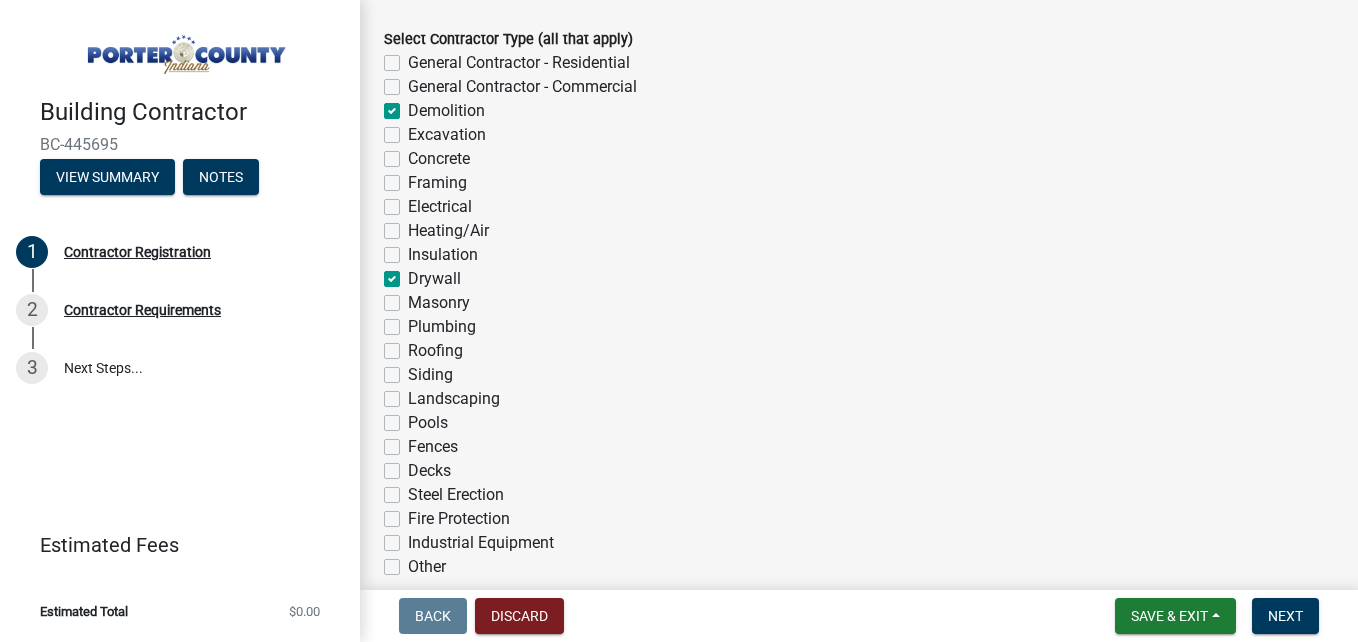 click on "Insulation" 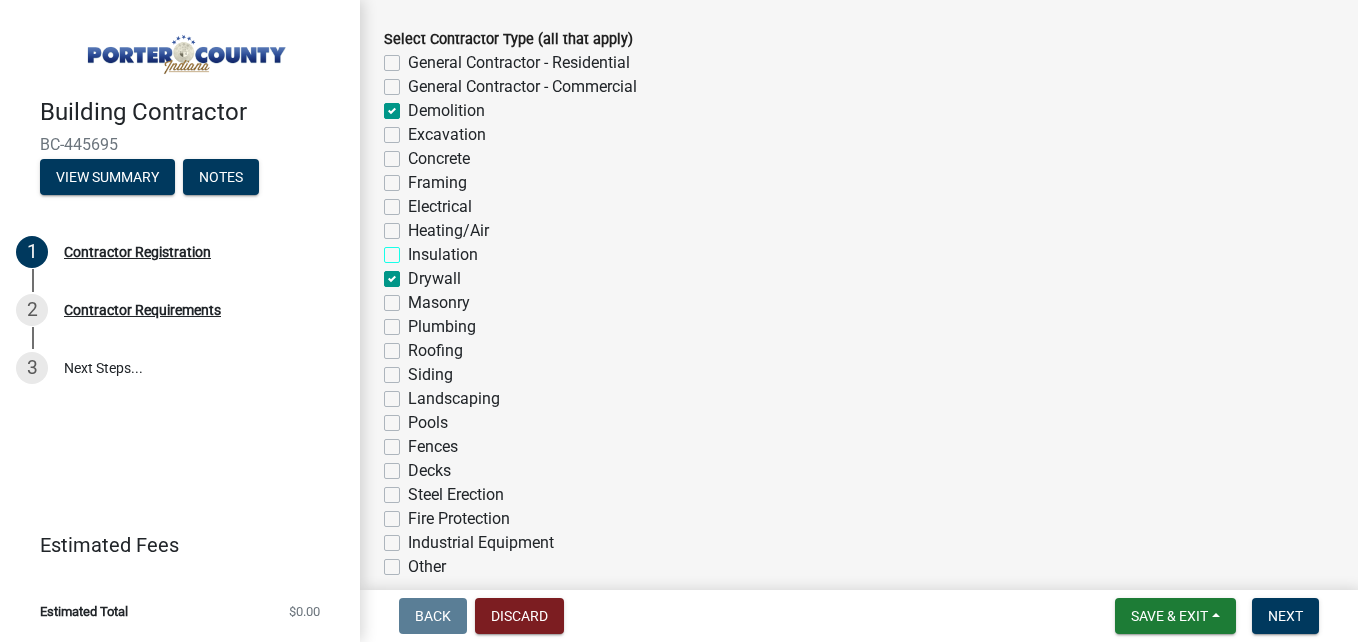 click on "Insulation" at bounding box center (414, 249) 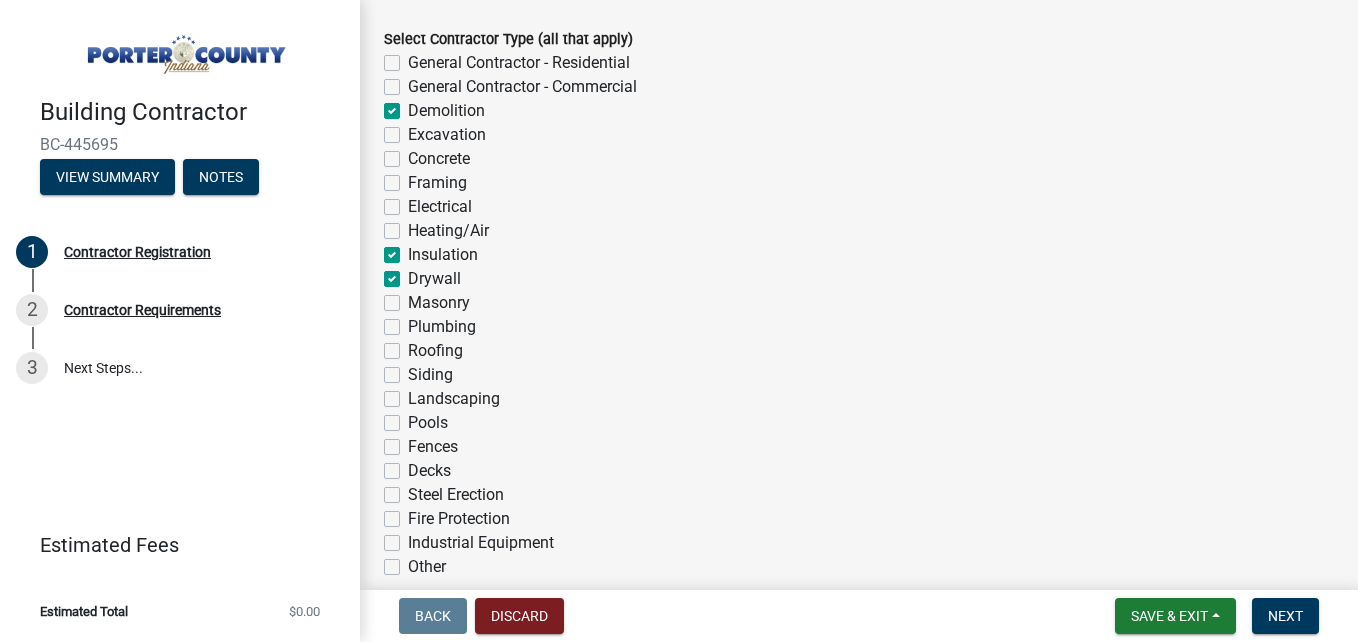 checkbox on "false" 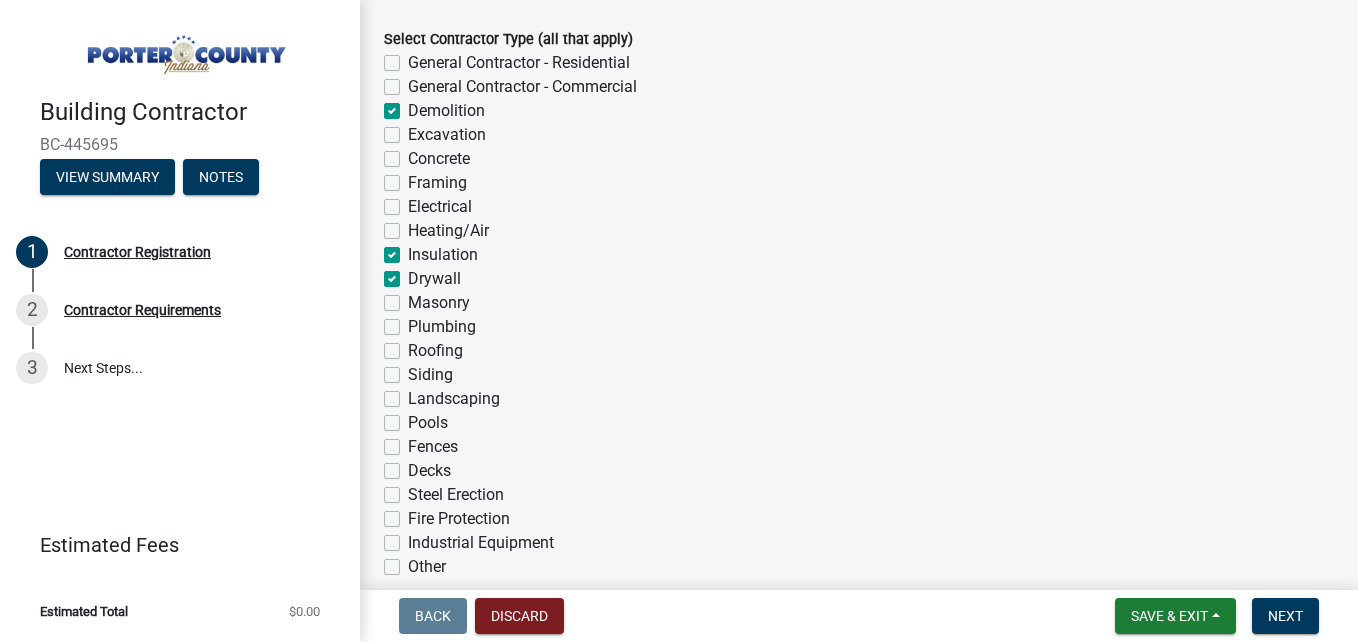click on "Siding" 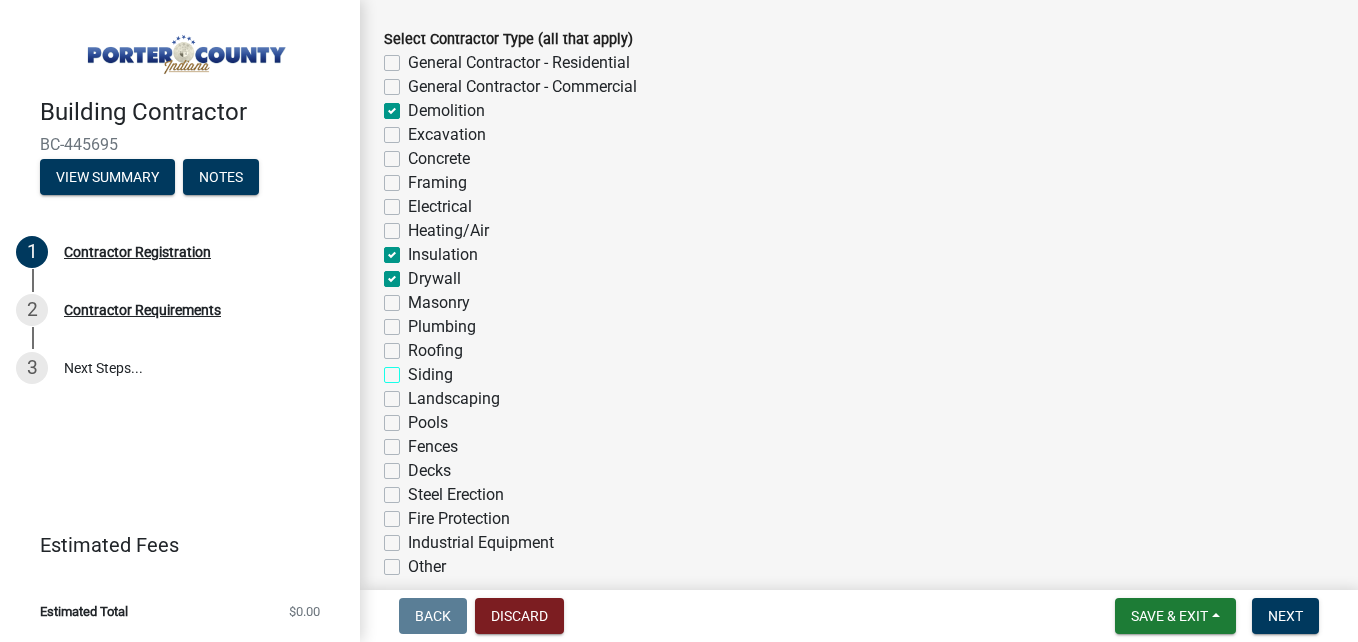 click on "Siding" at bounding box center [414, 369] 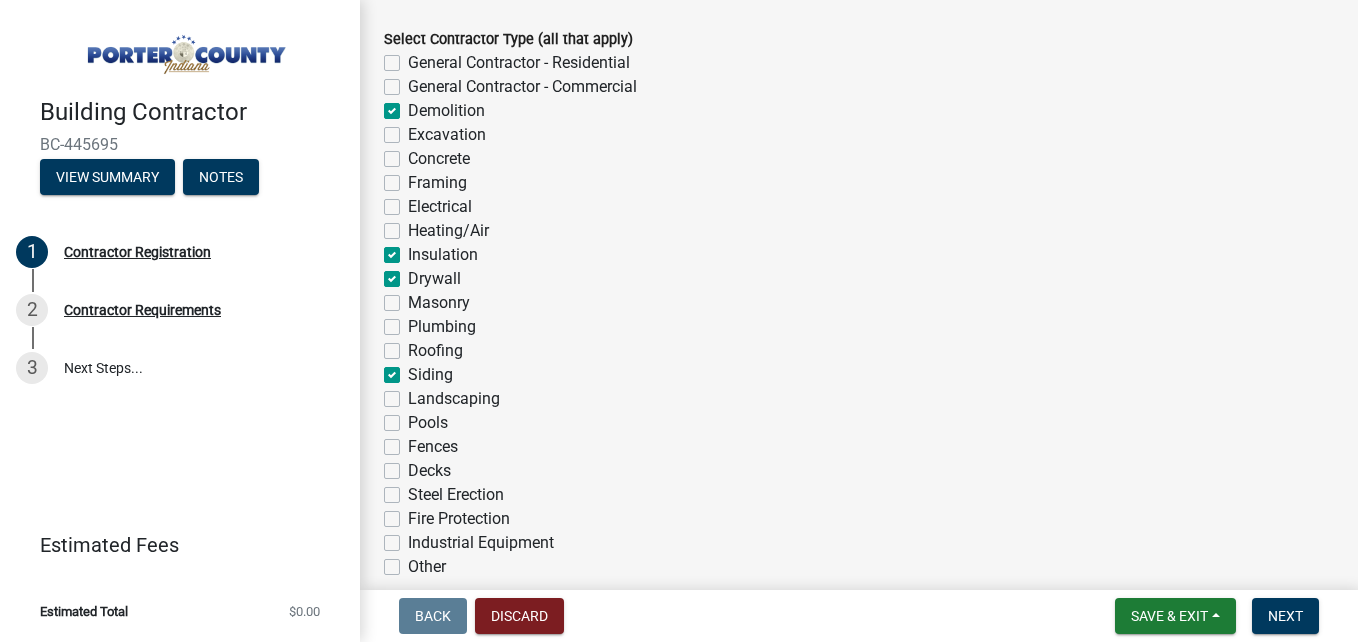 checkbox on "false" 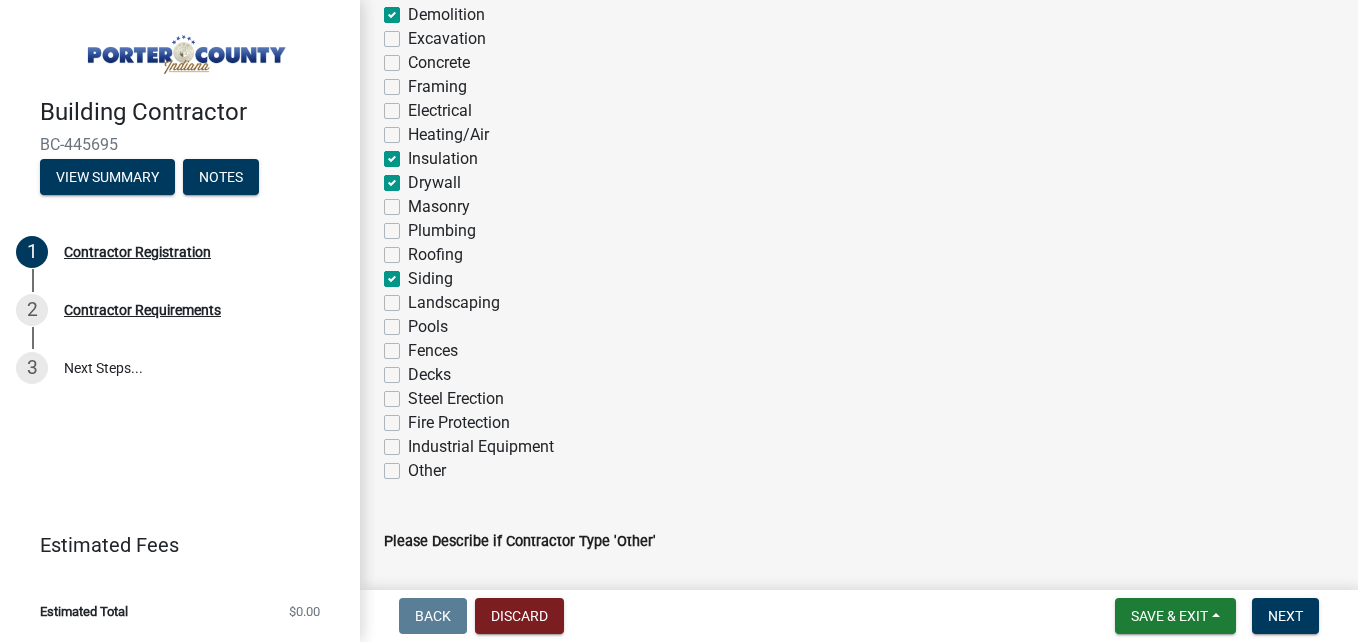 scroll, scrollTop: 214, scrollLeft: 0, axis: vertical 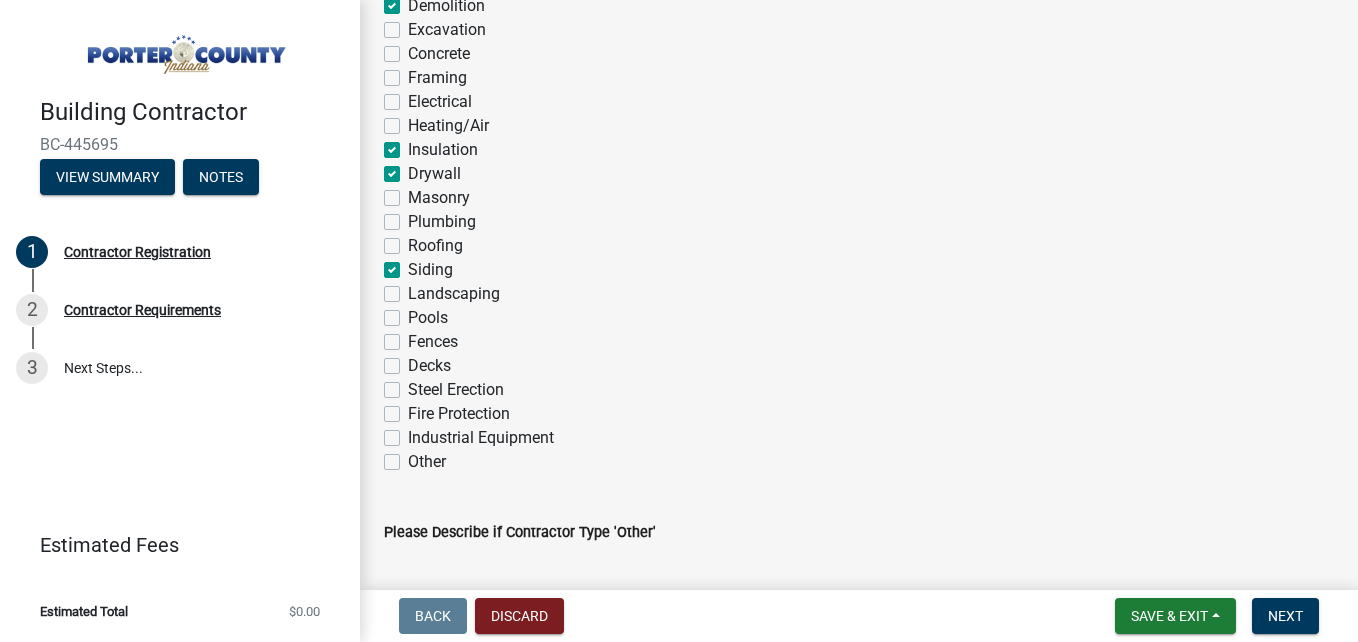 click on "Framing" 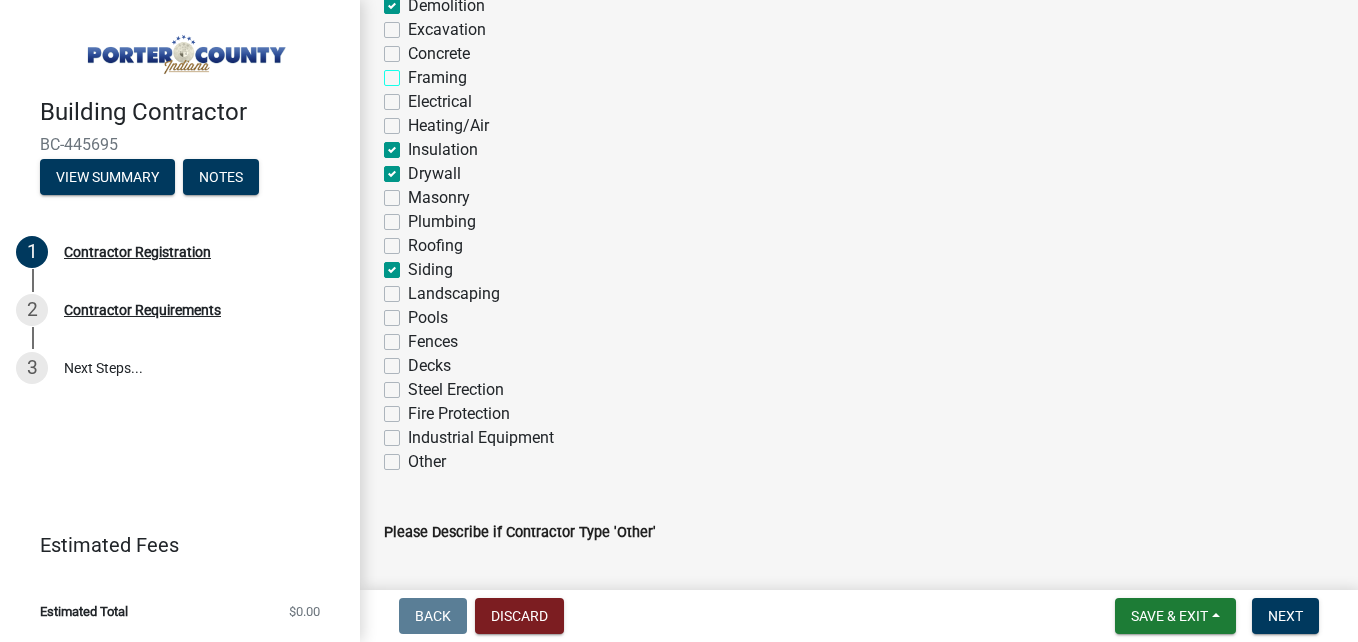 click on "Framing" at bounding box center [414, 72] 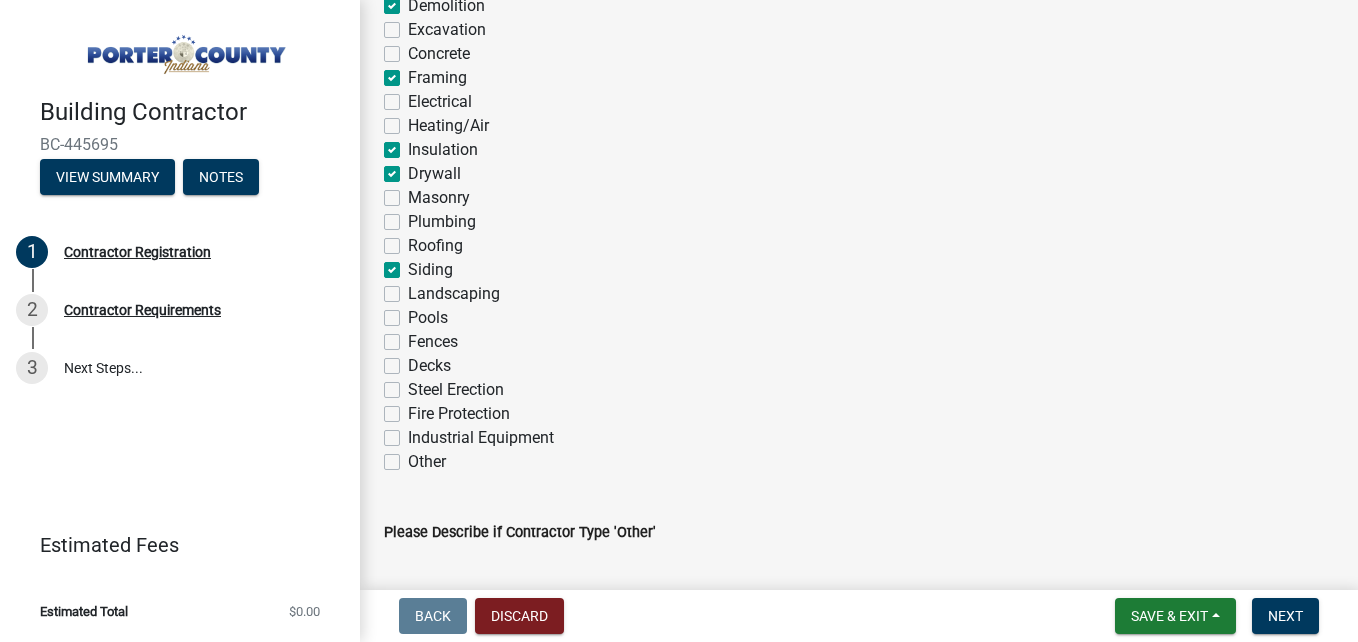 checkbox on "false" 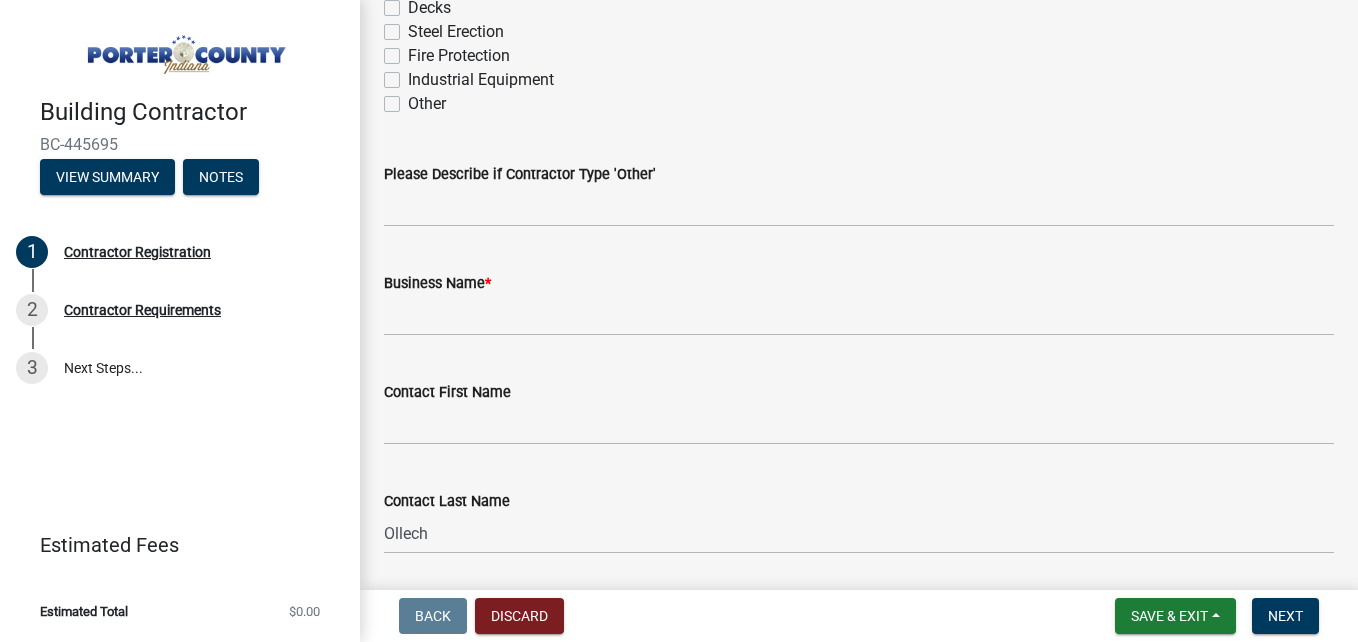 scroll, scrollTop: 602, scrollLeft: 0, axis: vertical 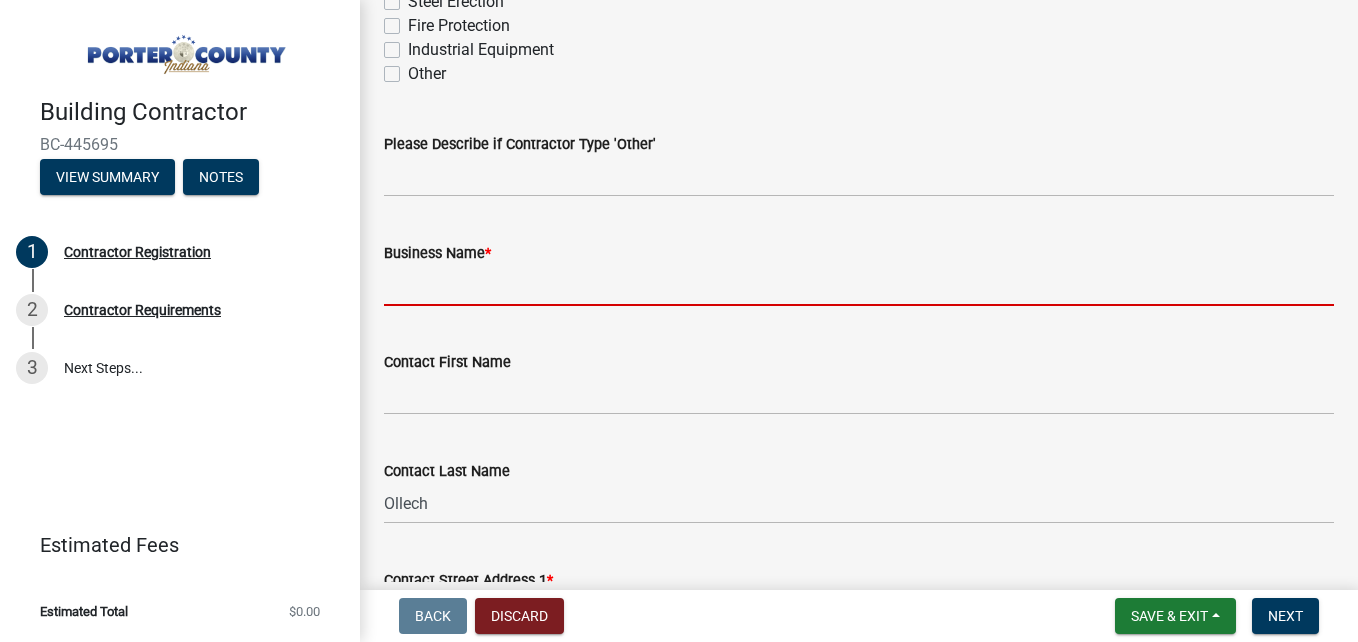 click on "Business Name  *" at bounding box center (859, 285) 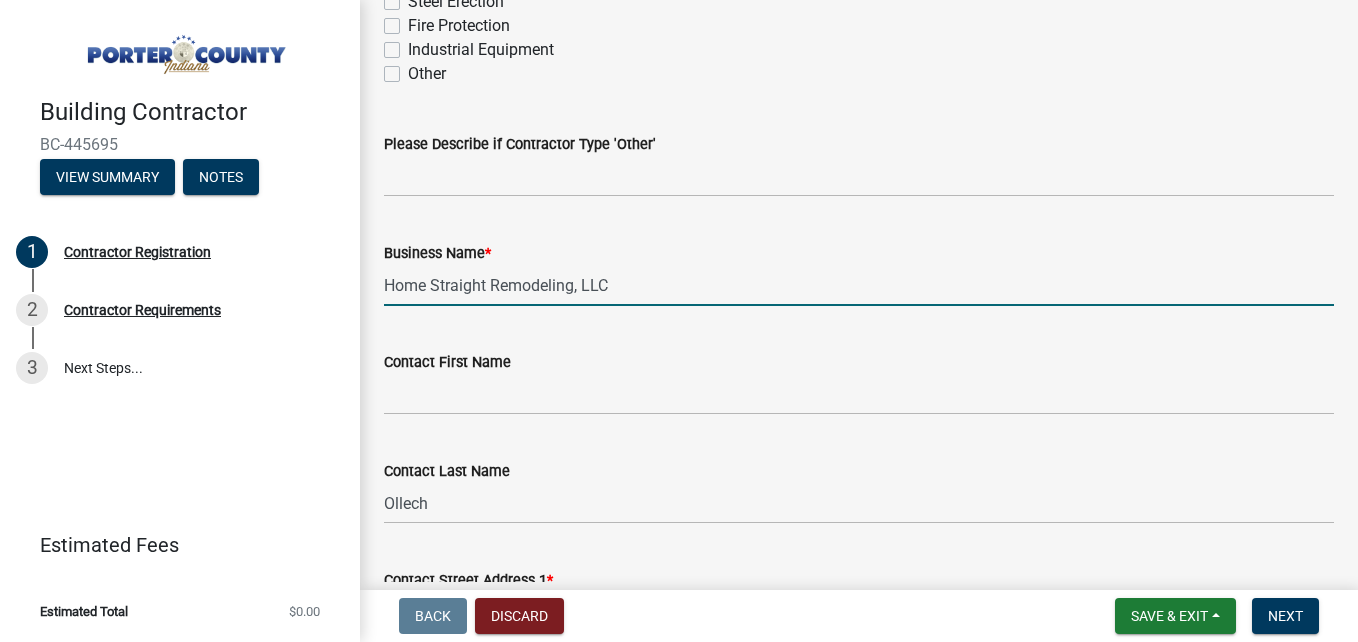 type on "Home Straight Remodeling, LLC" 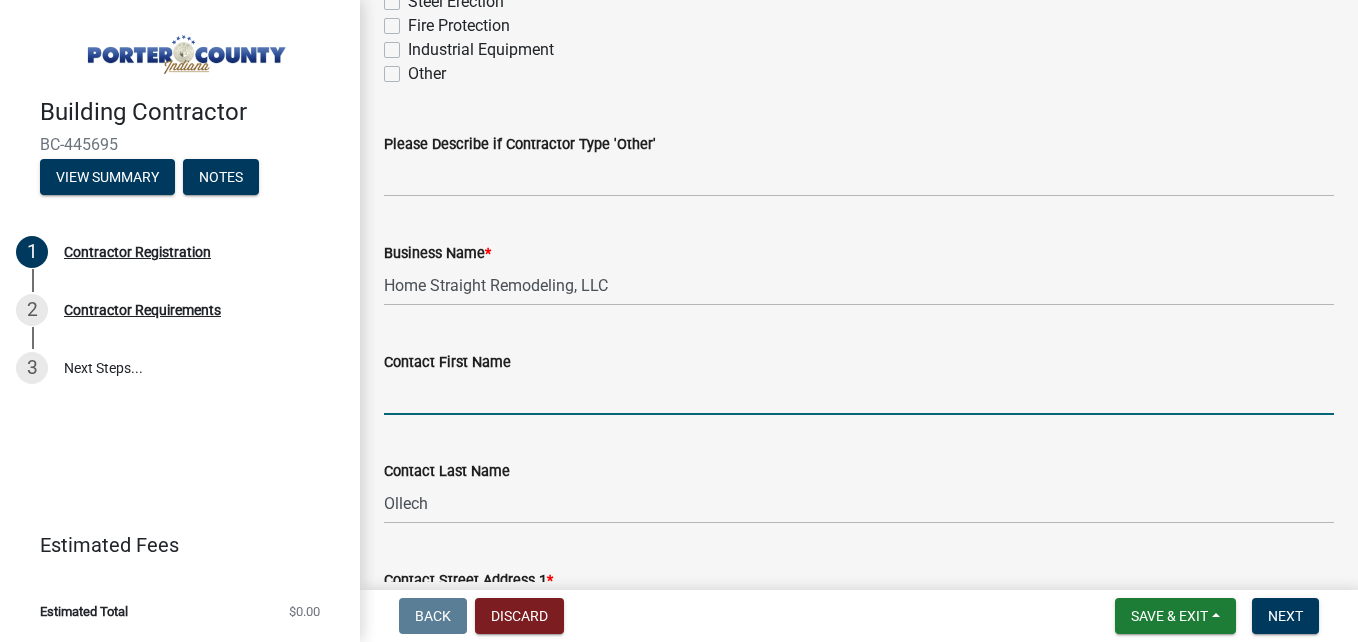 click on "Contact First Name" at bounding box center [859, 394] 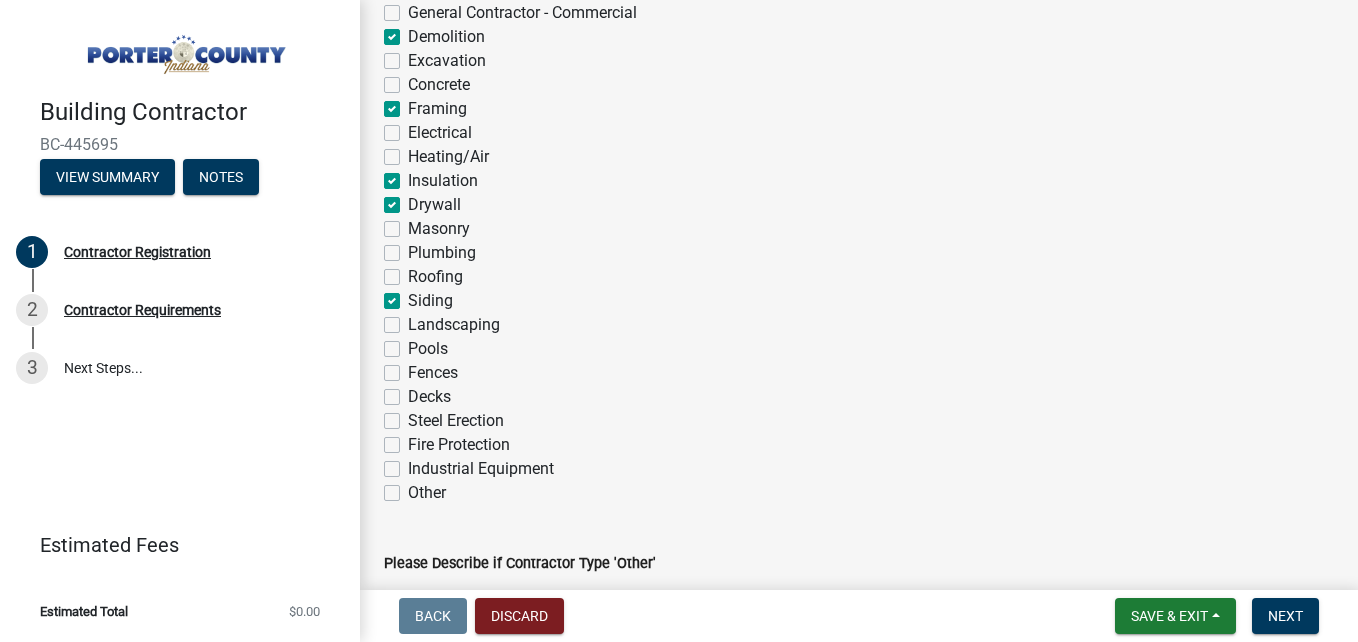 scroll, scrollTop: 179, scrollLeft: 0, axis: vertical 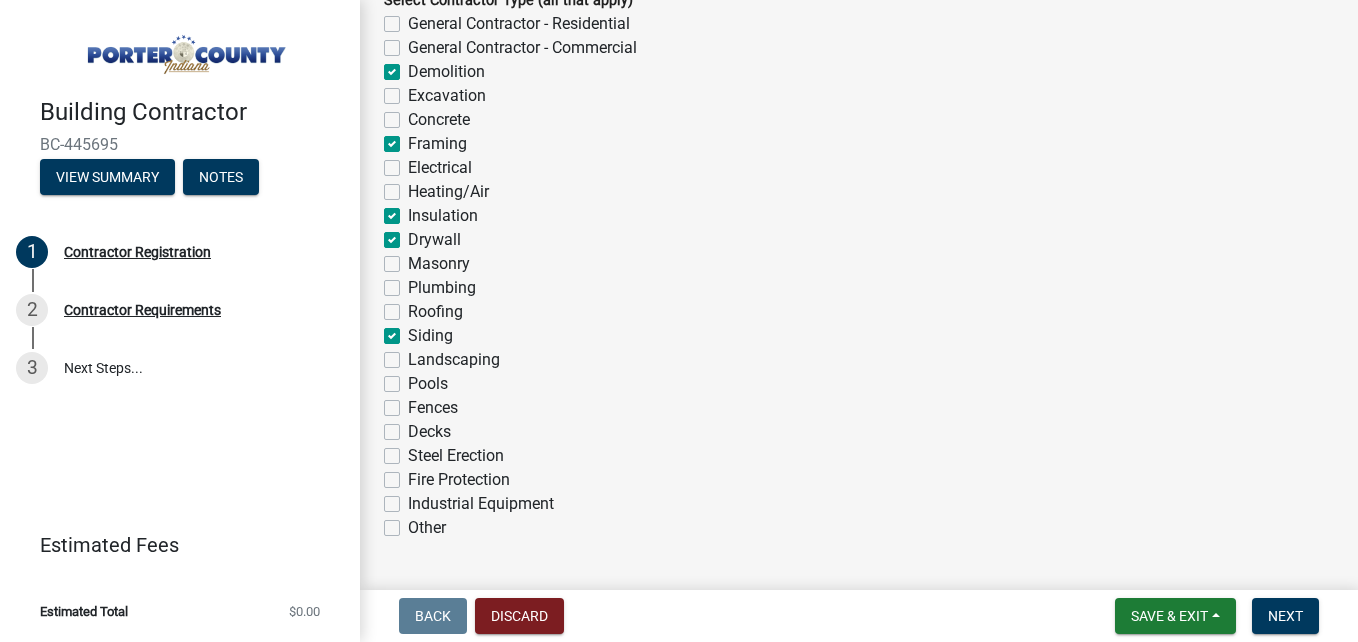 click on "Other" 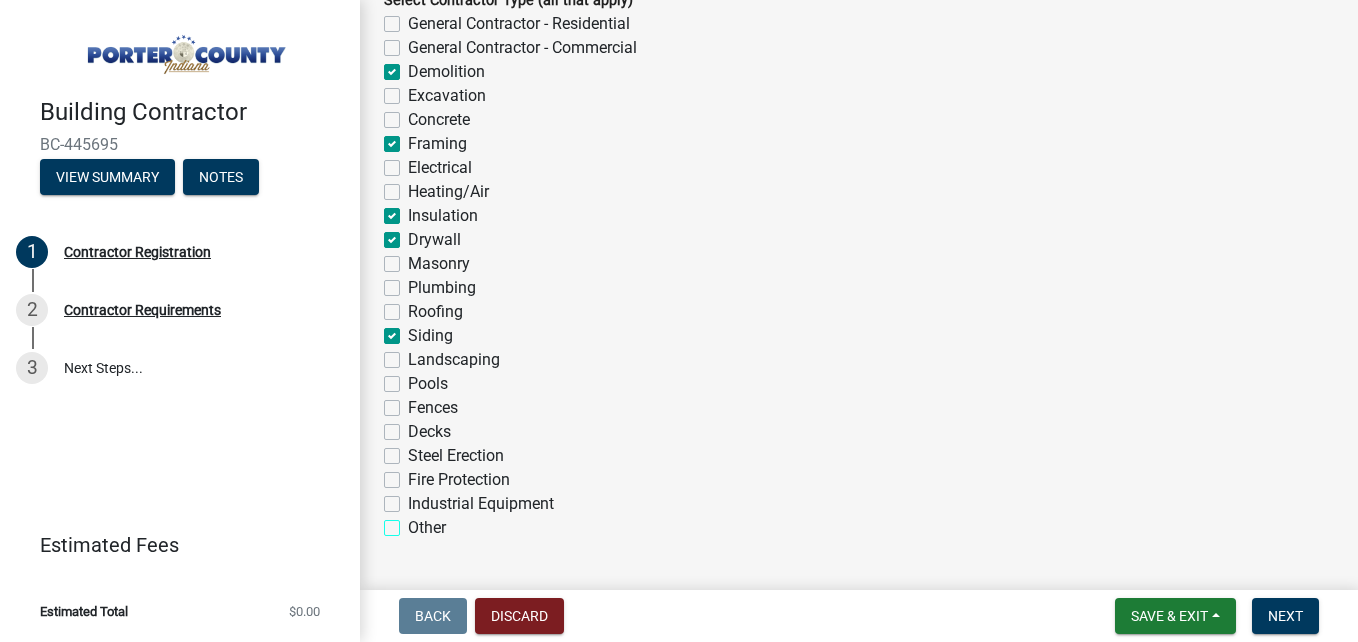 click on "Other" at bounding box center (414, 522) 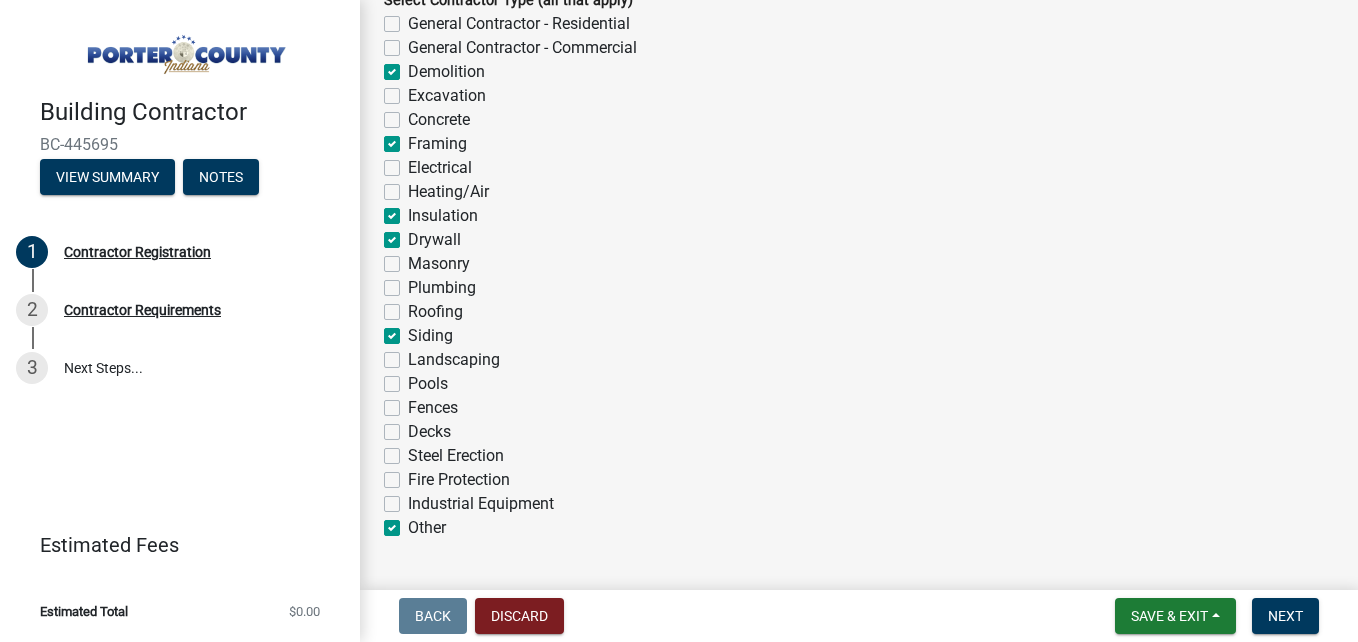 checkbox on "false" 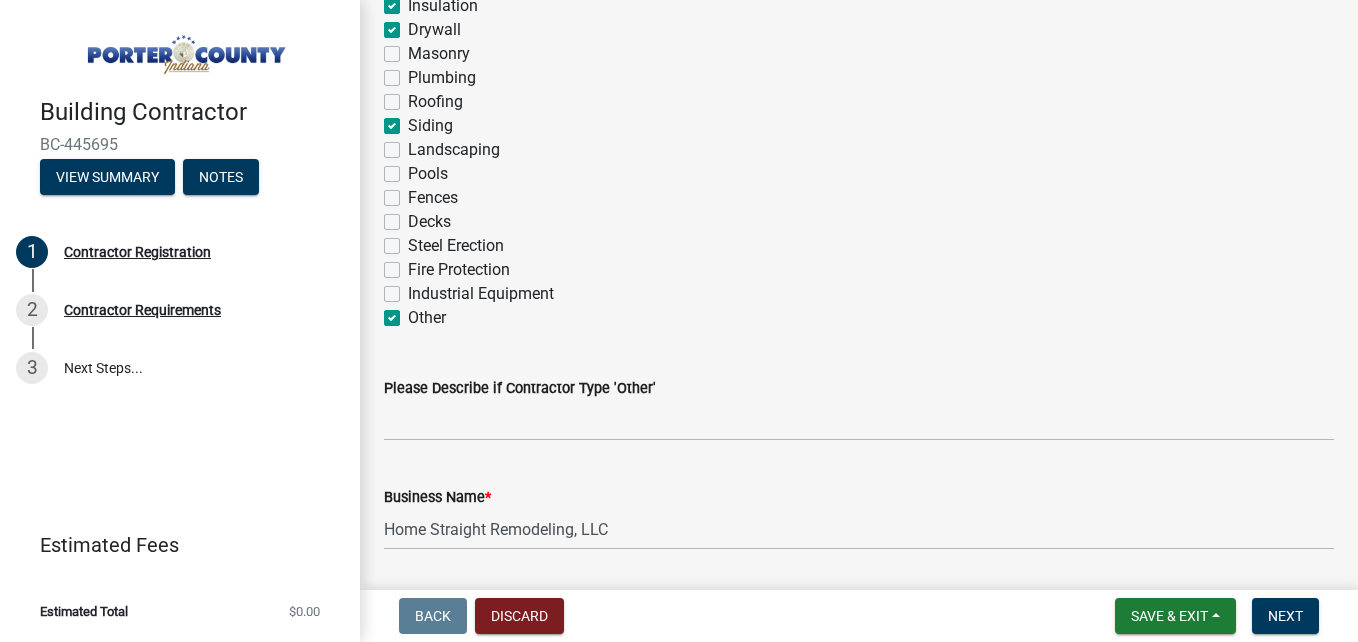 scroll, scrollTop: 353, scrollLeft: 0, axis: vertical 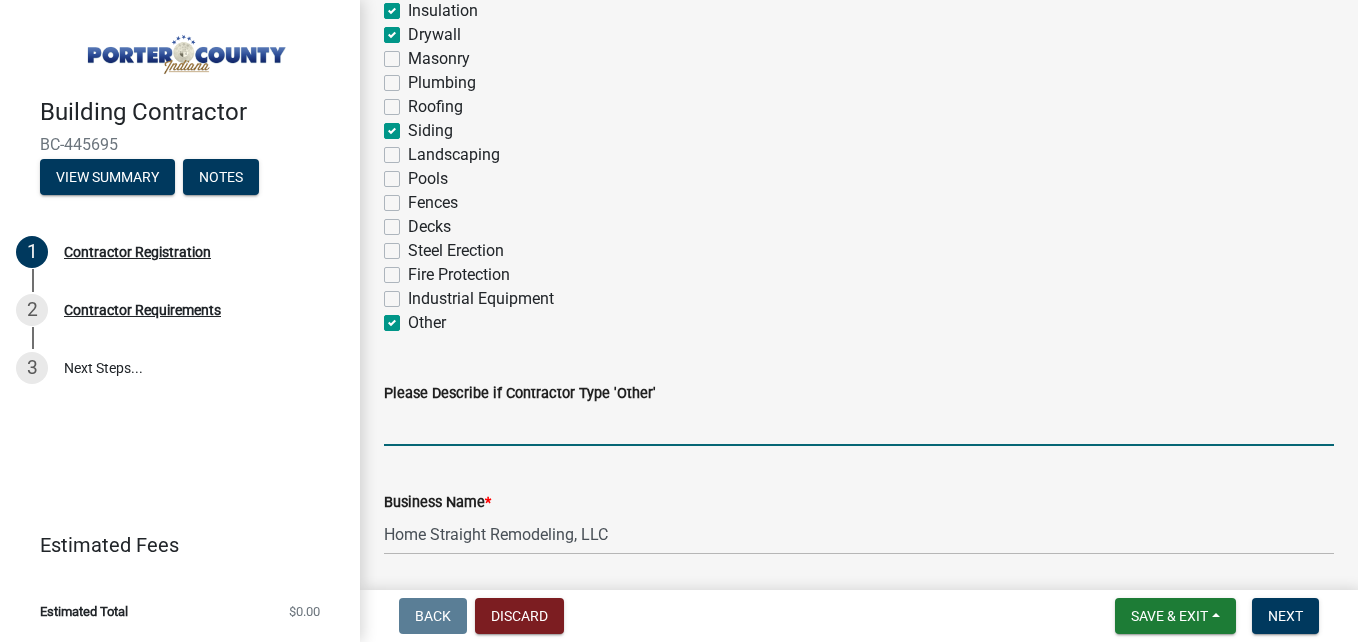 click on "Please Describe if Contractor Type 'Other'" at bounding box center [859, 425] 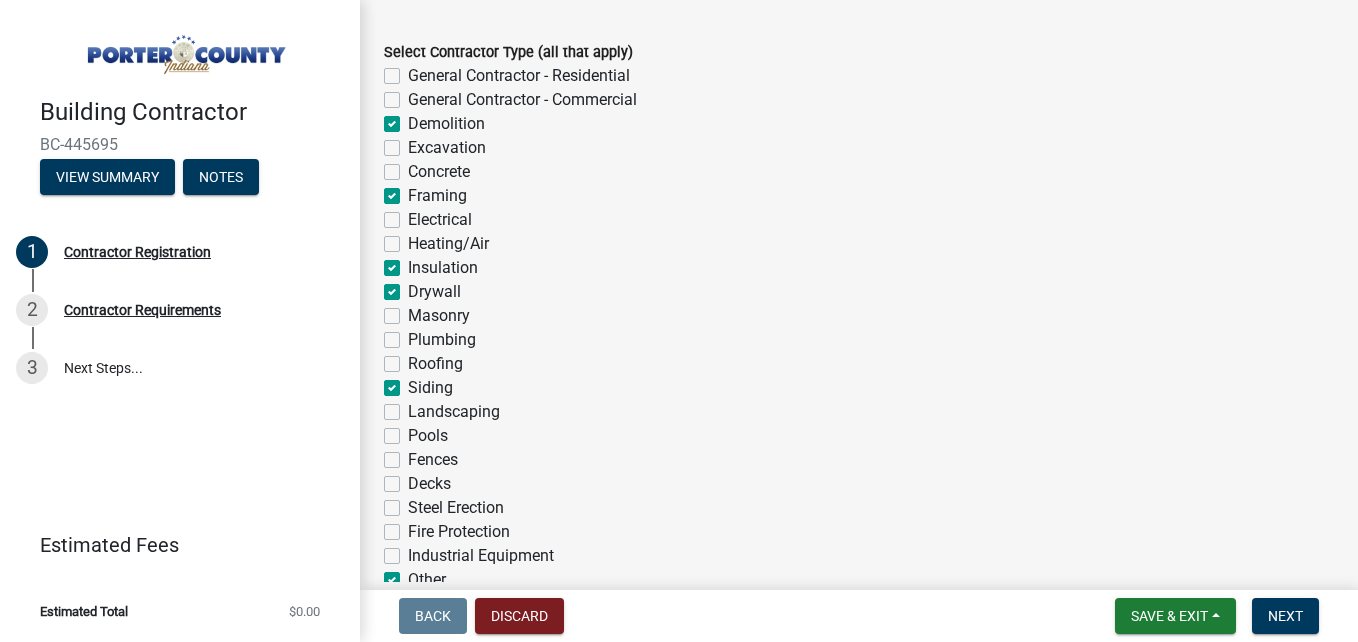 scroll, scrollTop: 100, scrollLeft: 0, axis: vertical 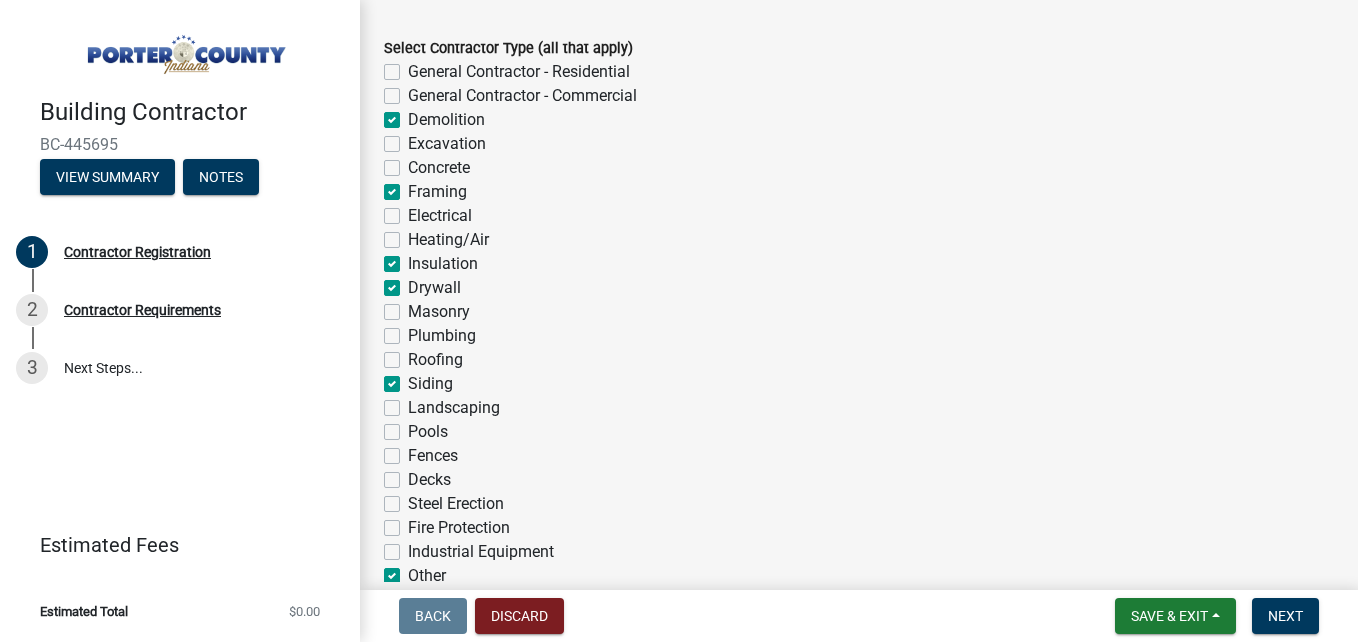 type on "finish carpenter" 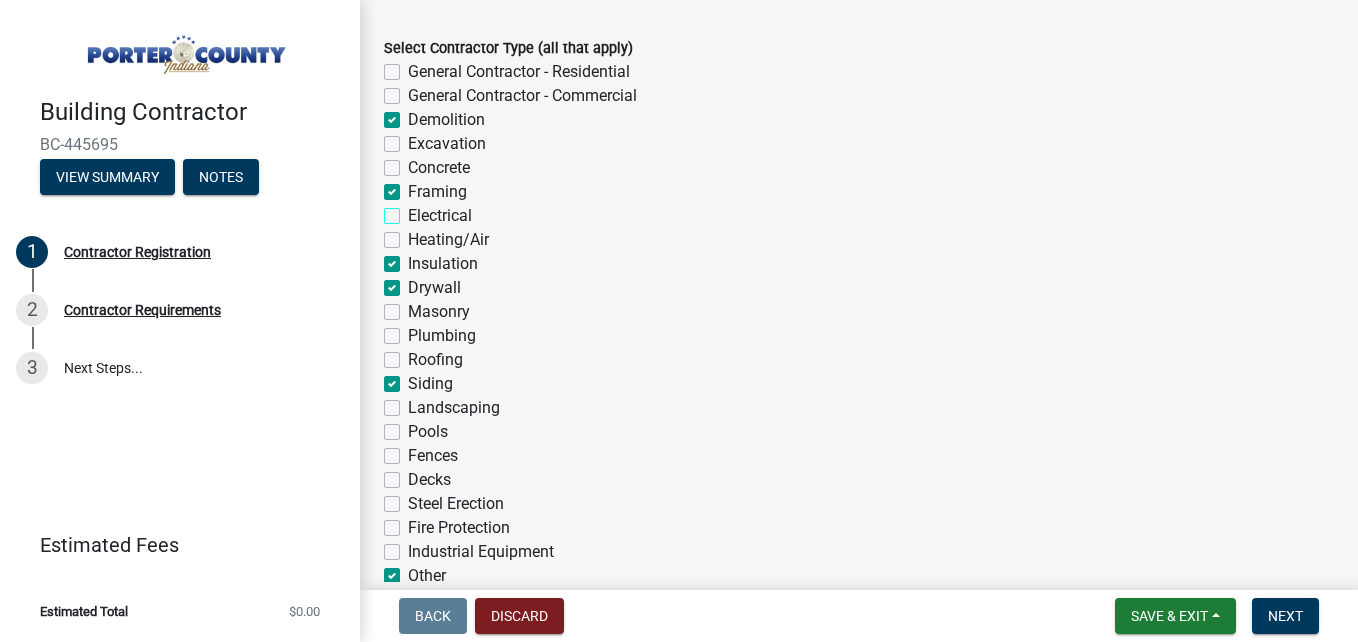click on "Electrical" at bounding box center (414, 210) 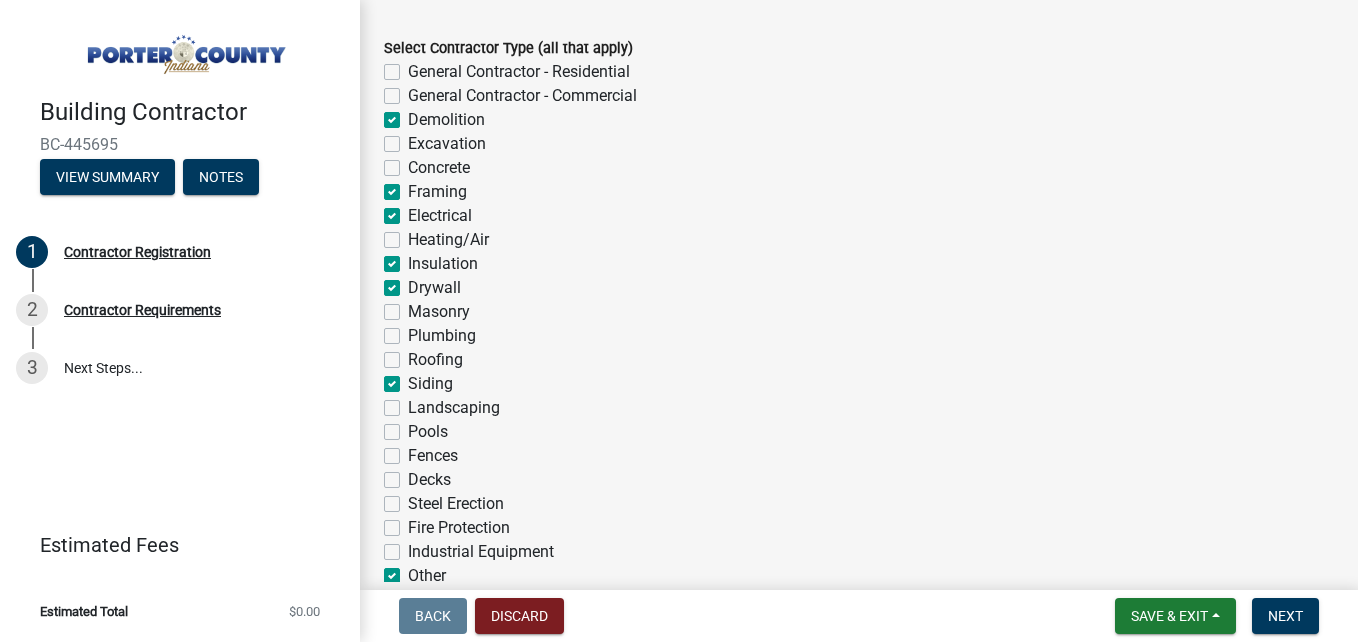 checkbox on "false" 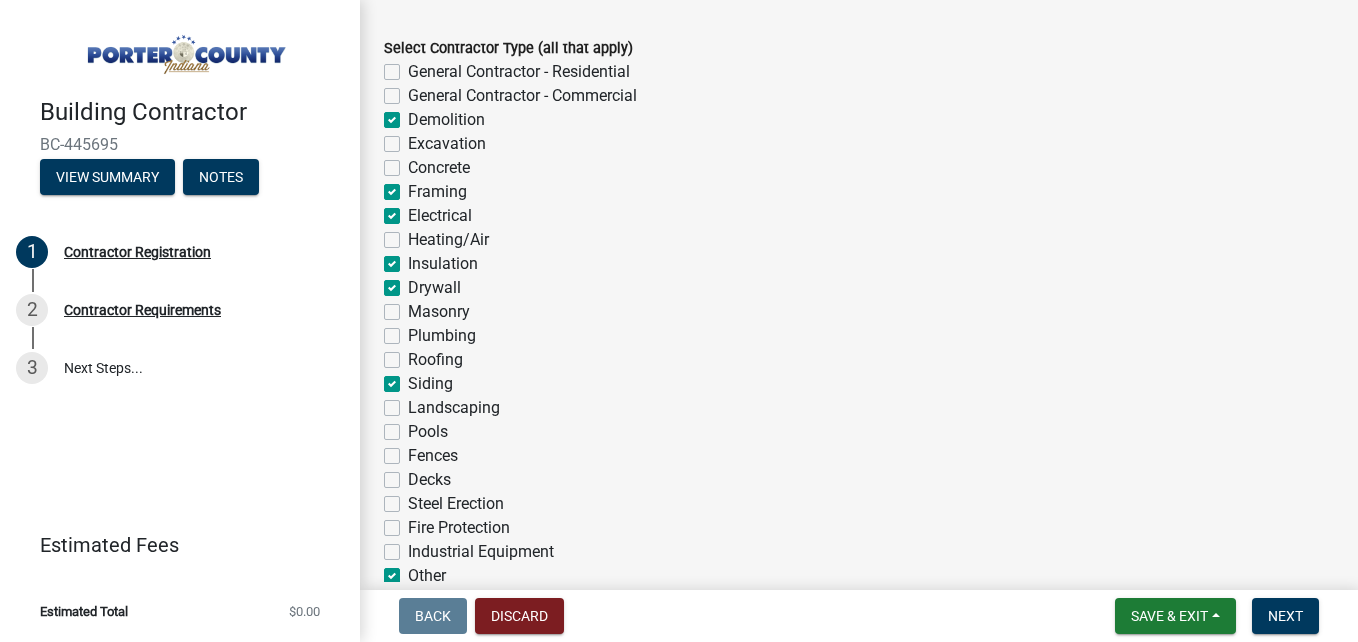 click on "Plumbing" 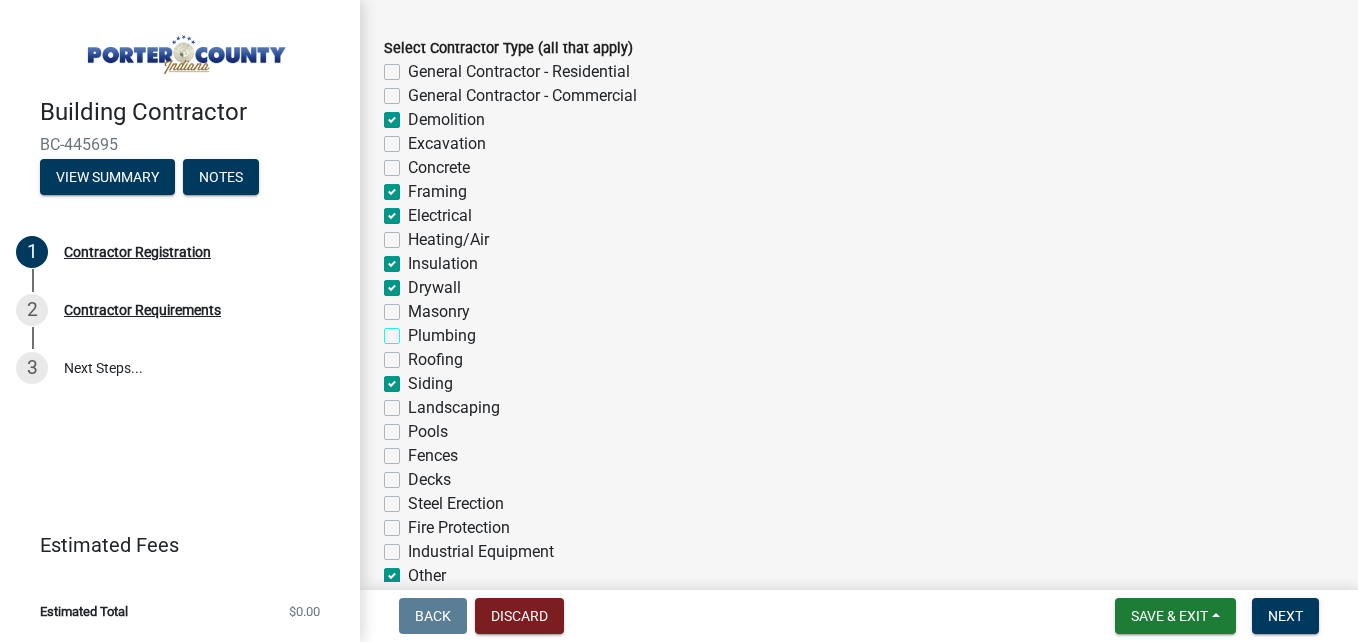 click on "Plumbing" at bounding box center (414, 330) 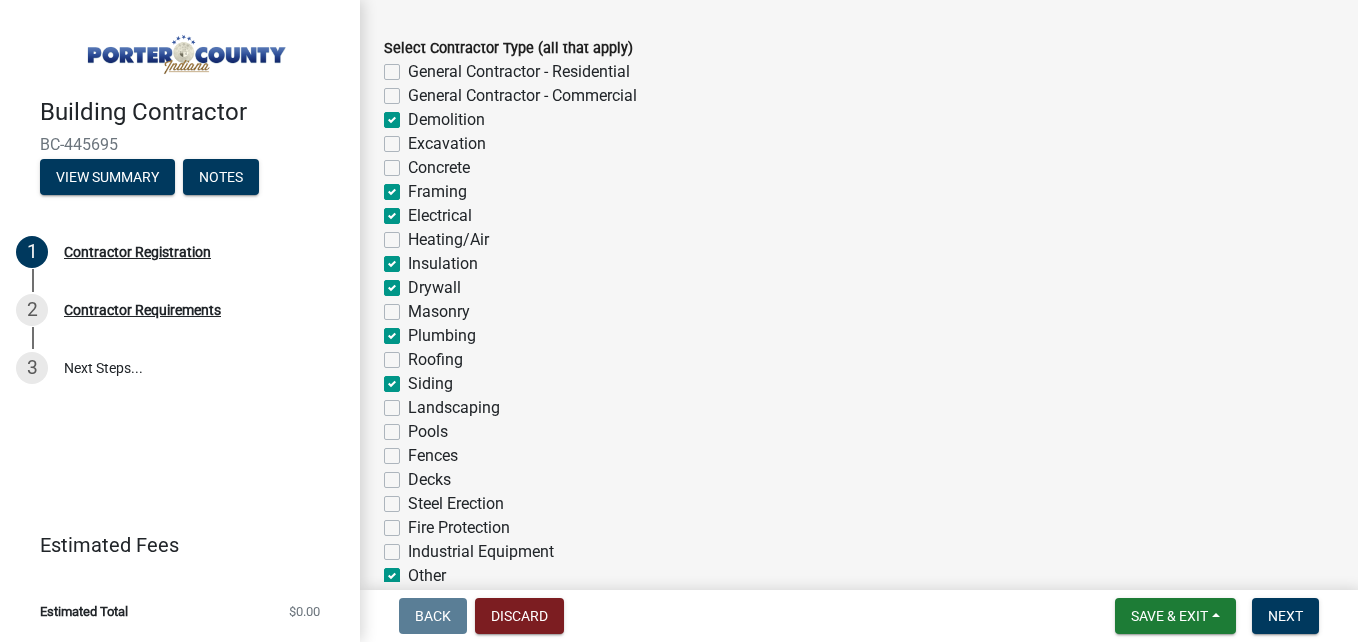 checkbox on "false" 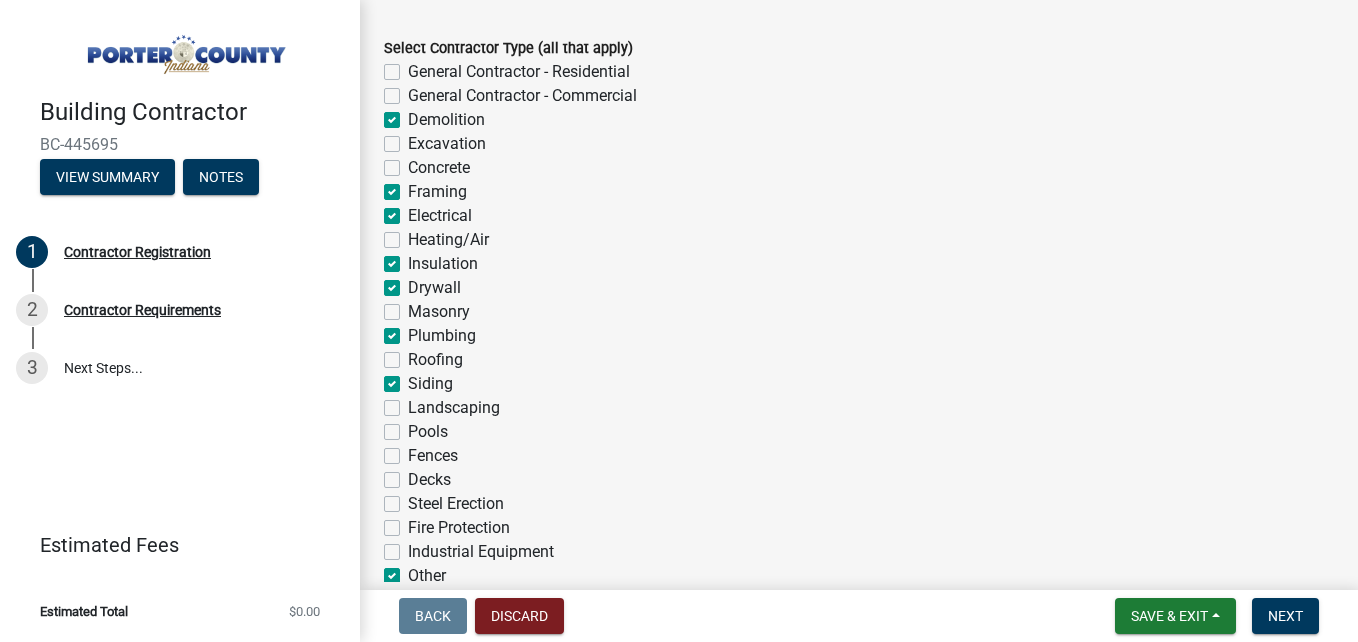 click on "Electrical" 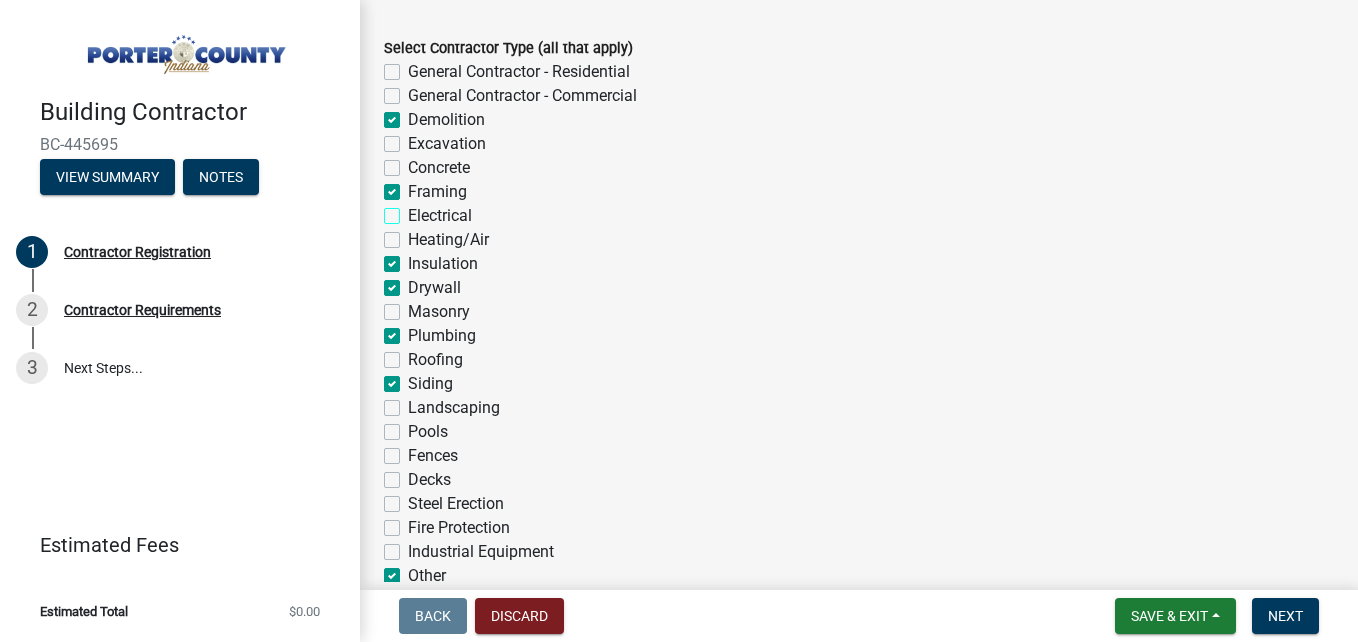 checkbox on "false" 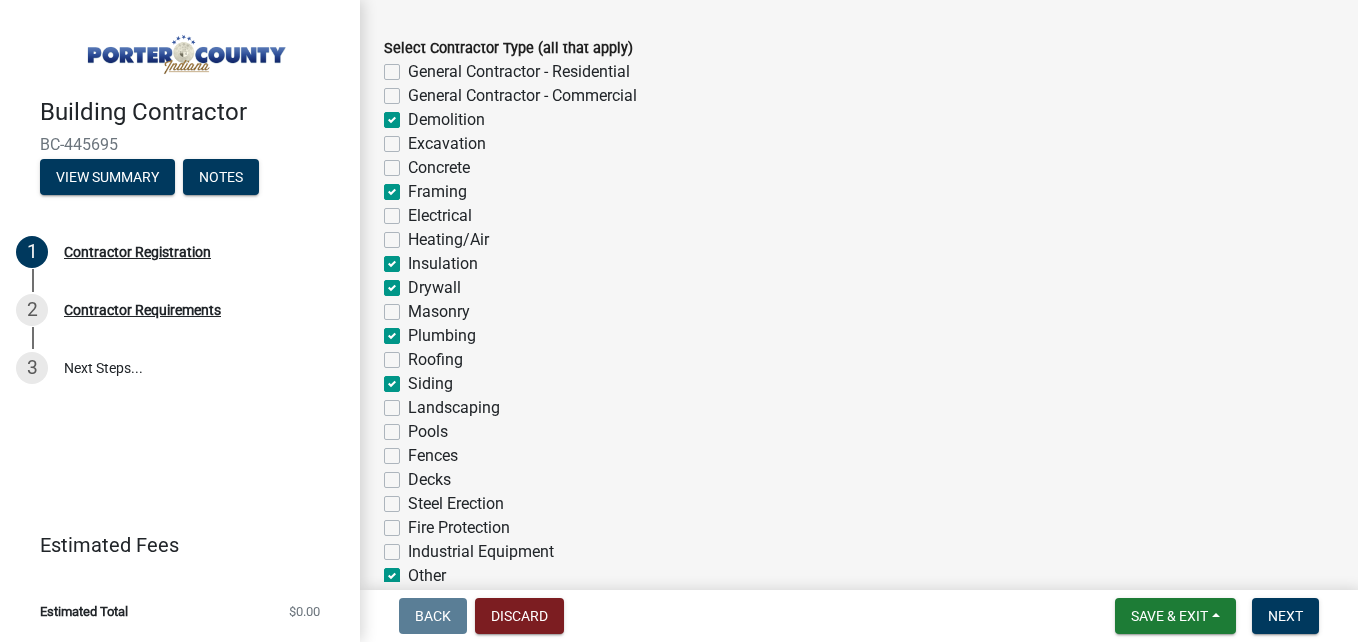 click on "Plumbing" 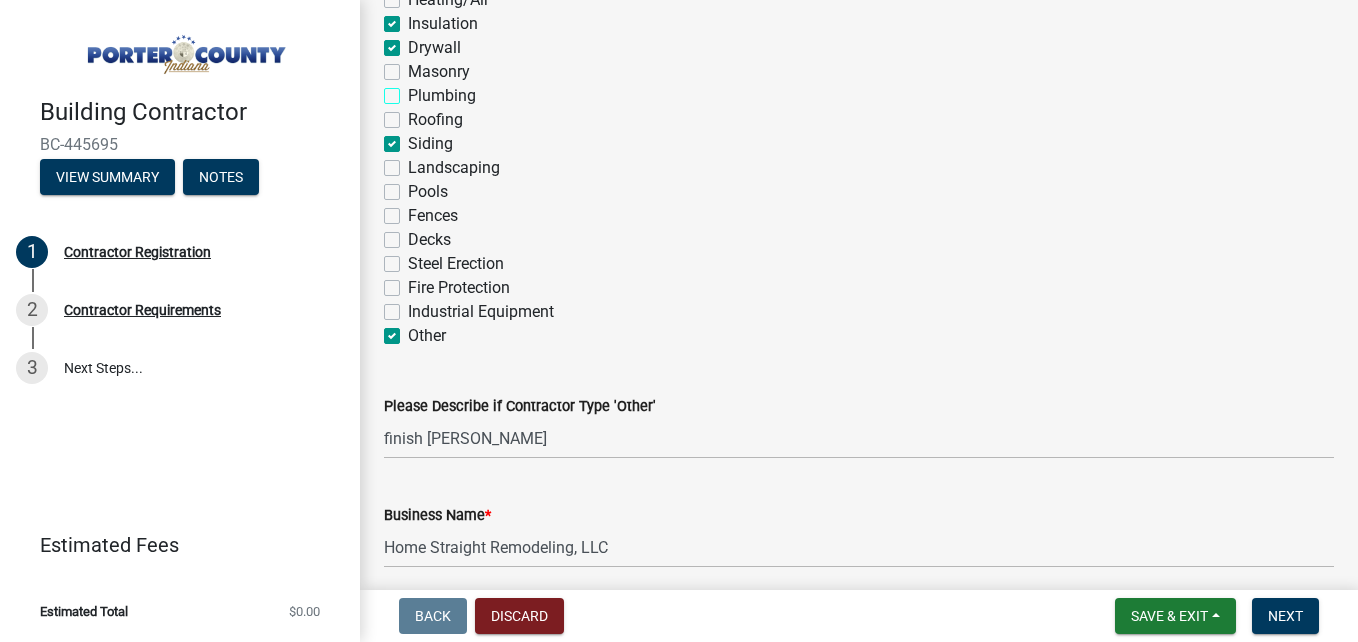 scroll, scrollTop: 380, scrollLeft: 0, axis: vertical 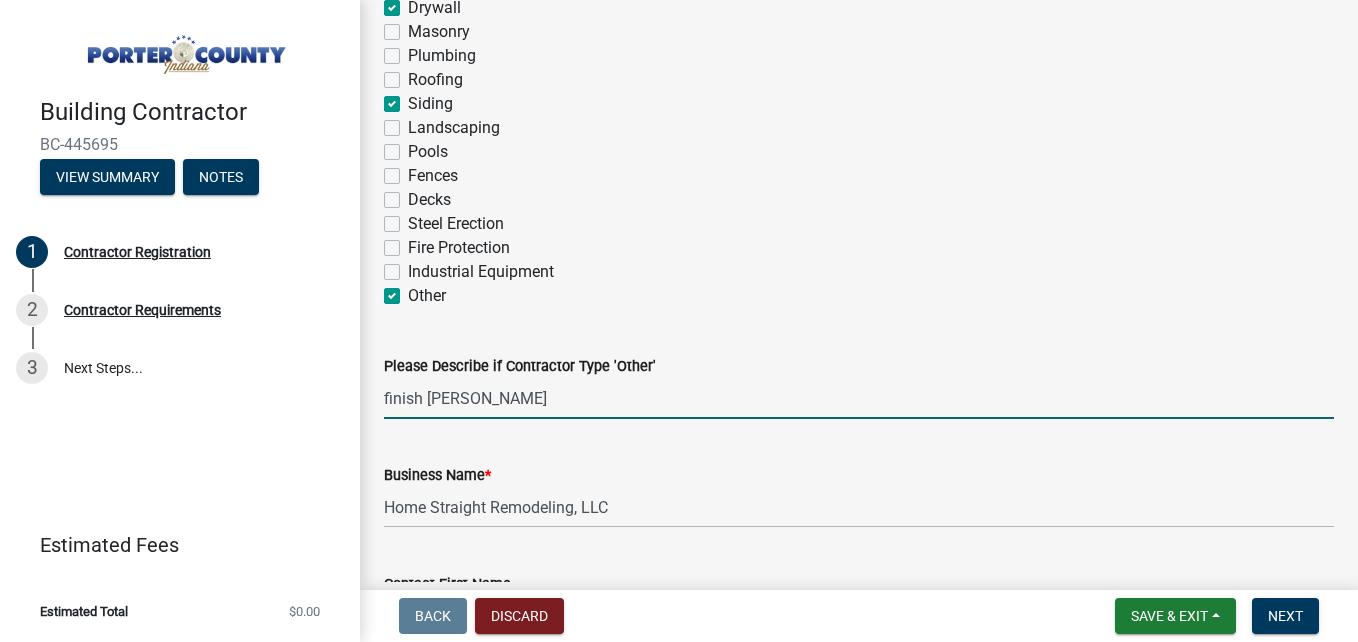click on "finish carpenter" at bounding box center [859, 398] 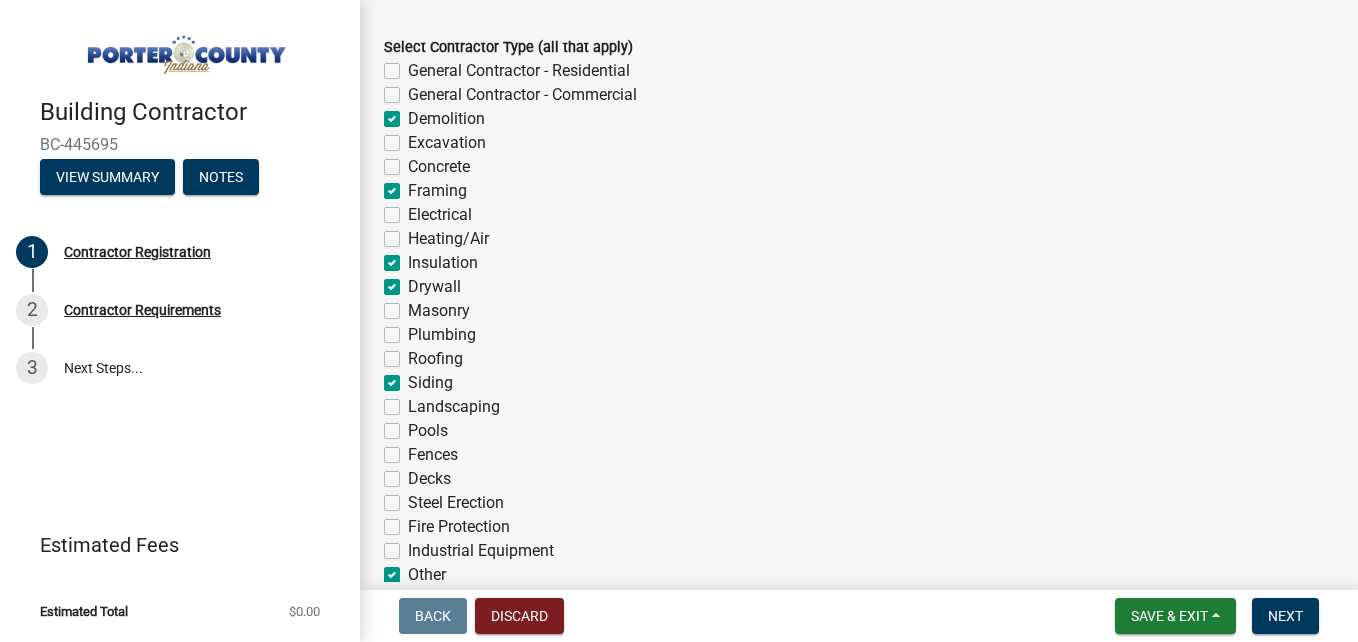 scroll, scrollTop: 0, scrollLeft: 0, axis: both 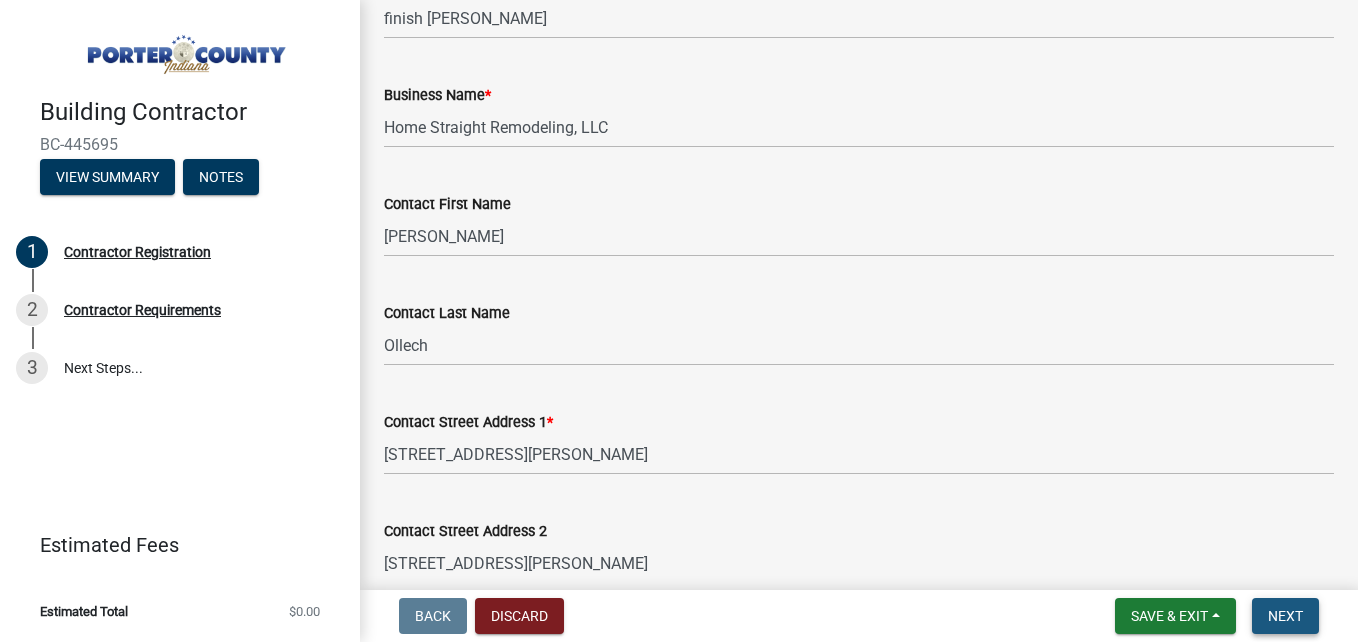 click on "Next" at bounding box center [1285, 616] 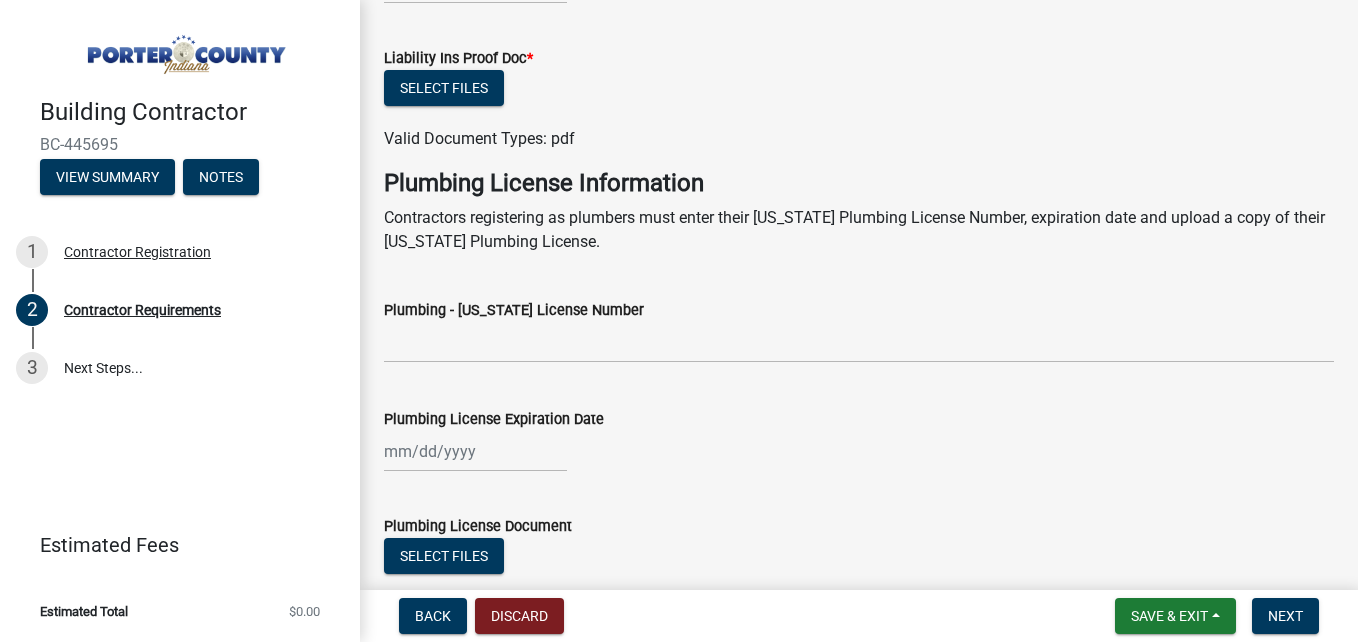scroll, scrollTop: 869, scrollLeft: 0, axis: vertical 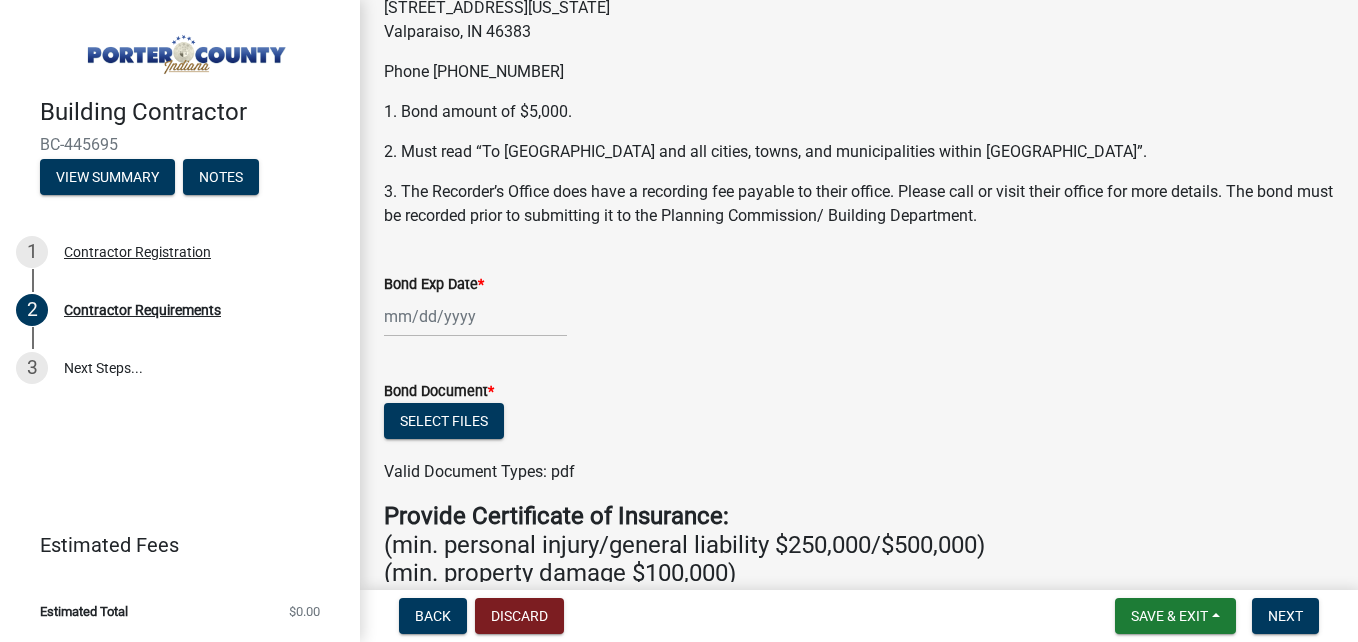 click 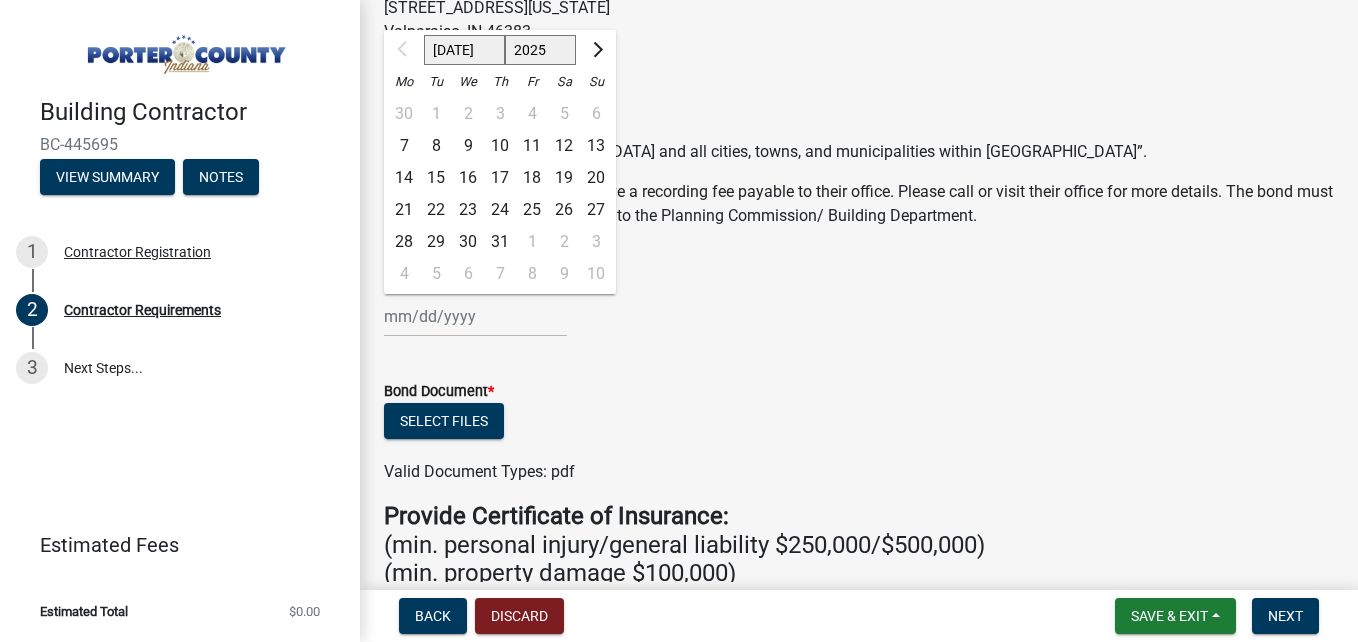 click 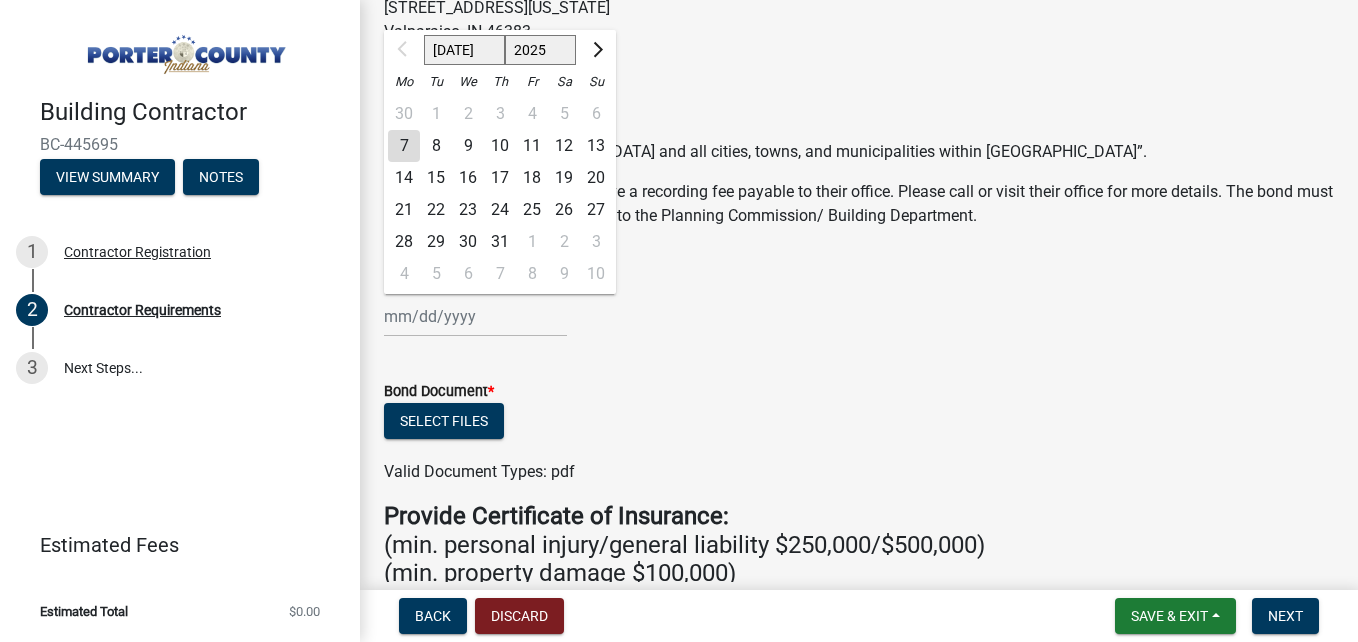 click on "Jul Aug Sep Oct Nov Dec 2025 2026 2027 2028 2029 2030 2031 2032 2033 2034 2035 2036 2037 2038 2039 2040 2041 2042 2043 2044 2045 2046 2047 2048 2049 2050 2051 2052 2053 2054 2055 2056 2057 2058 2059 2060 2061 2062 2063 2064 2065 2066 2067 2068 2069 2070 2071 2072 2073 2074 2075 2076 2077 2078 2079 2080 2081 2082 2083 2084 2085 2086 2087 2088 2089 2090 2091 2092 2093 2094 2095 2096 2097 2098 2099 2100 2101 2102 2103 2104 2105 2106 2107 2108 2109 2110 2111 2112 2113 2114 2115 2116 2117 2118 2119 2120 2121 2122 2123 2124 2125 2126 2127 2128 2129 2130 2131 2132 2133 2134 2135 2136 2137 2138 2139 2140 2141 2142 2143 2144 2145 2146 2147 2148 2149 2150 2151 2152 2153 2154 2155 2156 2157 2158 2159 2160 2161 2162 2163 2164 2165 2166 2167 2168 2169 2170 2171 2172 2173 2174 2175 2176 2177 2178 2179 2180 2181 2182 2183 2184 2185 2186 2187 2188 2189 2190 2191 2192 2193 2194 2195 2196 2197 2198 2199 2200 2201 2202 2203 2204 2205 2206 2207 2208 2209 2210 2211 2212 2213 2214 2215 2216 2217 2218 2219 2220 2221 2222 2223 2224" 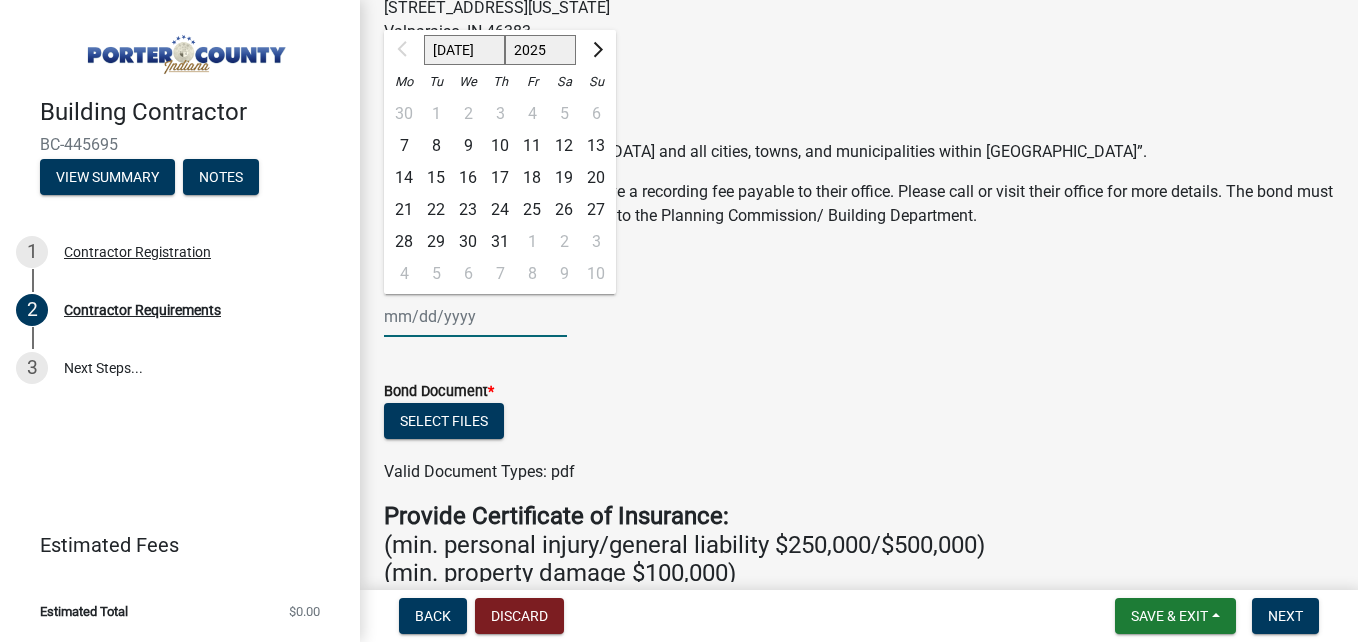 click on "2025 2026 2027 2028 2029 2030 2031 2032 2033 2034 2035 2036 2037 2038 2039 2040 2041 2042 2043 2044 2045 2046 2047 2048 2049 2050 2051 2052 2053 2054 2055 2056 2057 2058 2059 2060 2061 2062 2063 2064 2065 2066 2067 2068 2069 2070 2071 2072 2073 2074 2075 2076 2077 2078 2079 2080 2081 2082 2083 2084 2085 2086 2087 2088 2089 2090 2091 2092 2093 2094 2095 2096 2097 2098 2099 2100 2101 2102 2103 2104 2105 2106 2107 2108 2109 2110 2111 2112 2113 2114 2115 2116 2117 2118 2119 2120 2121 2122 2123 2124 2125 2126 2127 2128 2129 2130 2131 2132 2133 2134 2135 2136 2137 2138 2139 2140 2141 2142 2143 2144 2145 2146 2147 2148 2149 2150 2151 2152 2153 2154 2155 2156 2157 2158 2159 2160 2161 2162 2163 2164 2165 2166 2167 2168 2169 2170 2171 2172 2173 2174 2175 2176 2177 2178 2179 2180 2181 2182 2183 2184 2185 2186 2187 2188 2189 2190 2191 2192 2193 2194 2195 2196 2197 2198 2199 2200 2201 2202 2203 2204 2205 2206 2207 2208 2209 2210 2211 2212 2213 2214 2215 2216 2217 2218 2219 2220 2221 2222 2223 2224 2225 2226 2227 2228 2229" 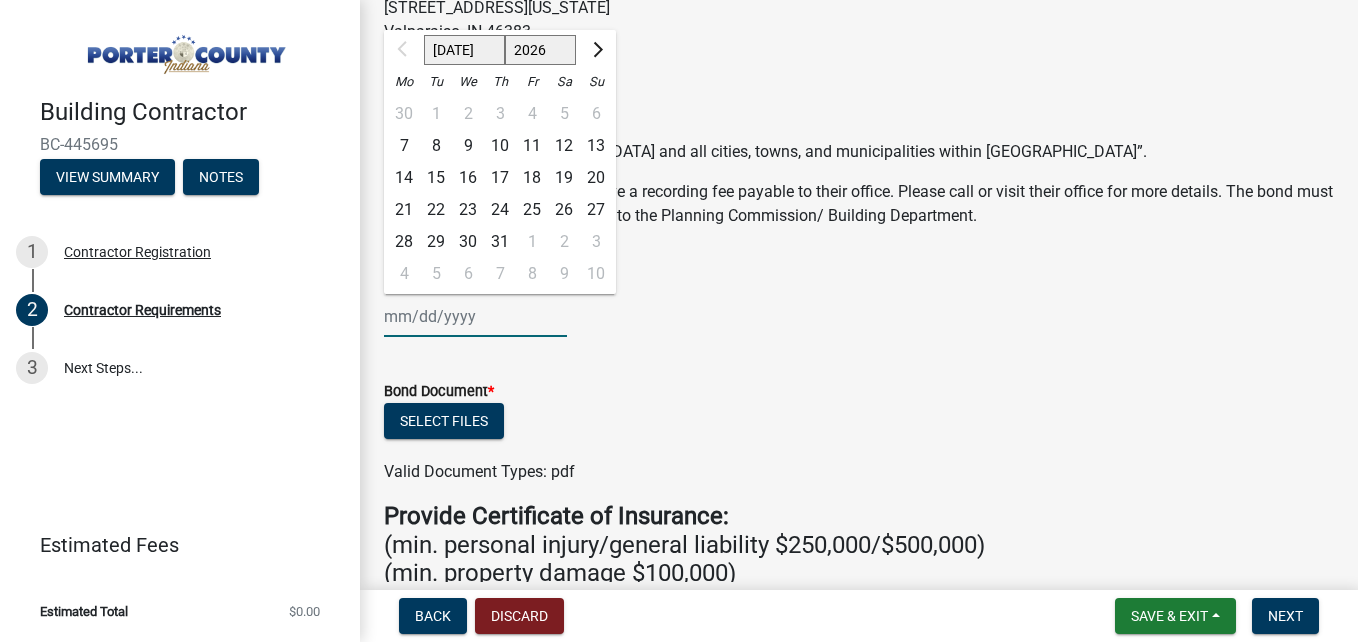 click on "2025 2026 2027 2028 2029 2030 2031 2032 2033 2034 2035 2036 2037 2038 2039 2040 2041 2042 2043 2044 2045 2046 2047 2048 2049 2050 2051 2052 2053 2054 2055 2056 2057 2058 2059 2060 2061 2062 2063 2064 2065 2066 2067 2068 2069 2070 2071 2072 2073 2074 2075 2076 2077 2078 2079 2080 2081 2082 2083 2084 2085 2086 2087 2088 2089 2090 2091 2092 2093 2094 2095 2096 2097 2098 2099 2100 2101 2102 2103 2104 2105 2106 2107 2108 2109 2110 2111 2112 2113 2114 2115 2116 2117 2118 2119 2120 2121 2122 2123 2124 2125 2126 2127 2128 2129 2130 2131 2132 2133 2134 2135 2136 2137 2138 2139 2140 2141 2142 2143 2144 2145 2146 2147 2148 2149 2150 2151 2152 2153 2154 2155 2156 2157 2158 2159 2160 2161 2162 2163 2164 2165 2166 2167 2168 2169 2170 2171 2172 2173 2174 2175 2176 2177 2178 2179 2180 2181 2182 2183 2184 2185 2186 2187 2188 2189 2190 2191 2192 2193 2194 2195 2196 2197 2198 2199 2200 2201 2202 2203 2204 2205 2206 2207 2208 2209 2210 2211 2212 2213 2214 2215 2216 2217 2218 2219 2220 2221 2222 2223 2224 2225 2226 2227 2228 2229" 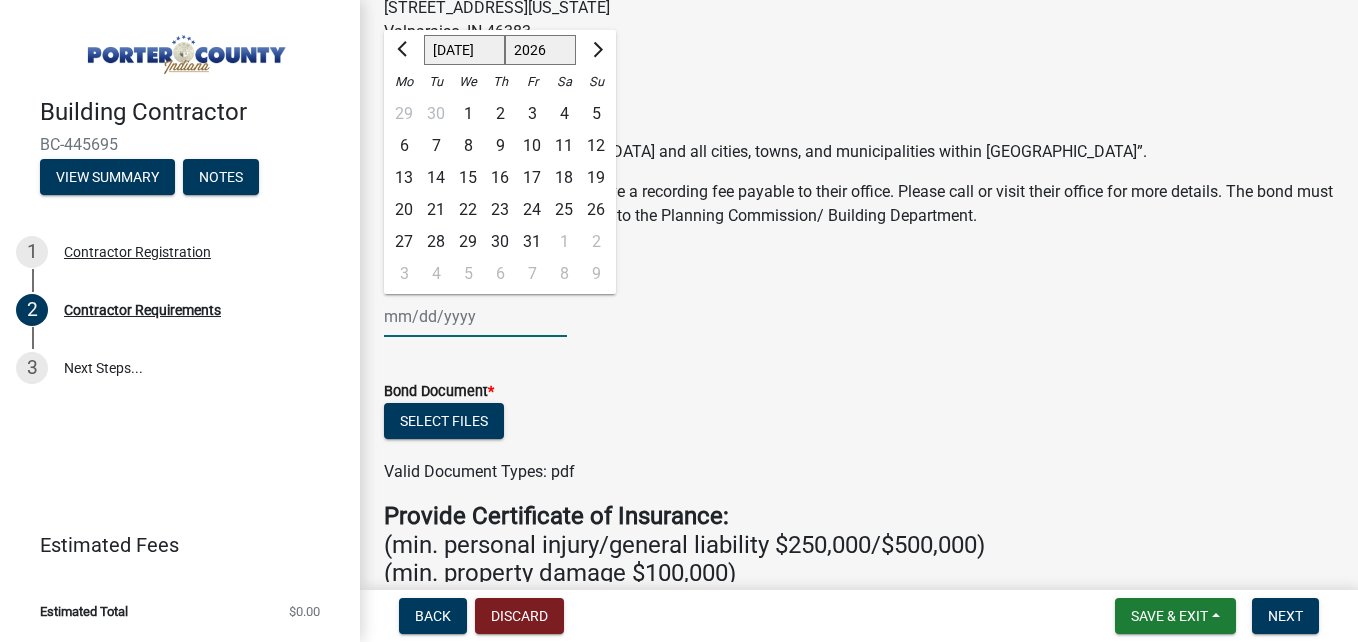 click on "Jan Feb Mar Apr May Jun Jul Aug Sep Oct Nov Dec" 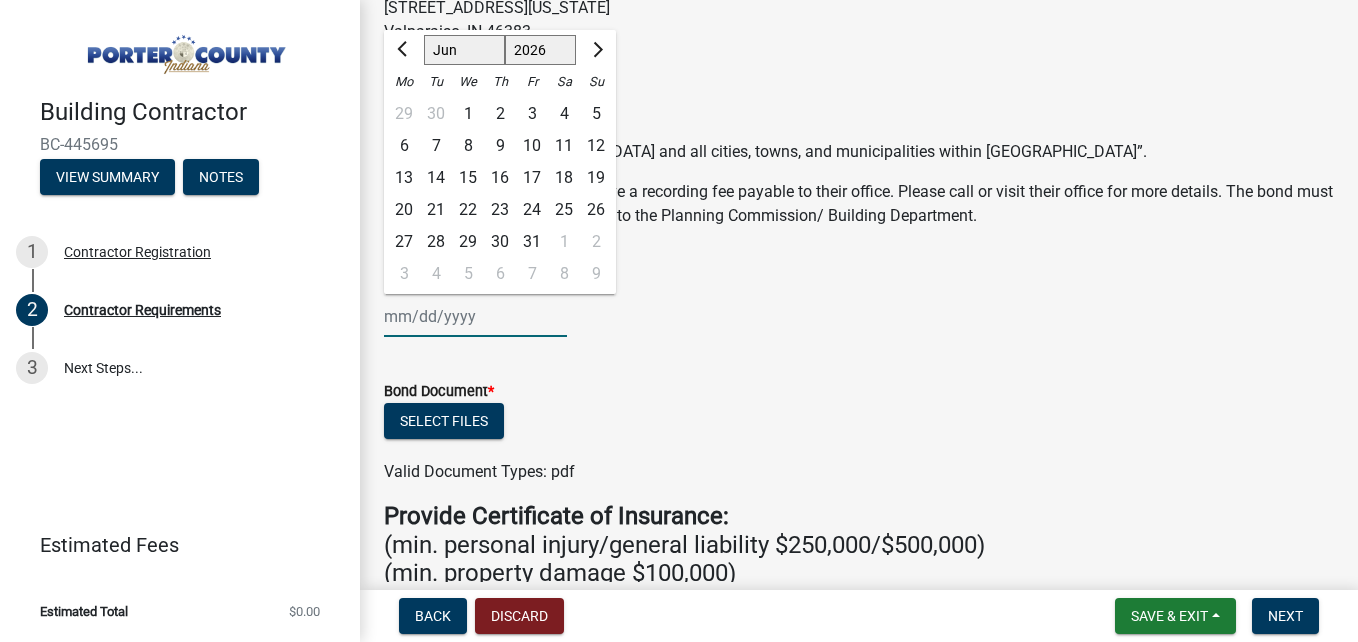 click on "Jan Feb Mar Apr May Jun Jul Aug Sep Oct Nov Dec" 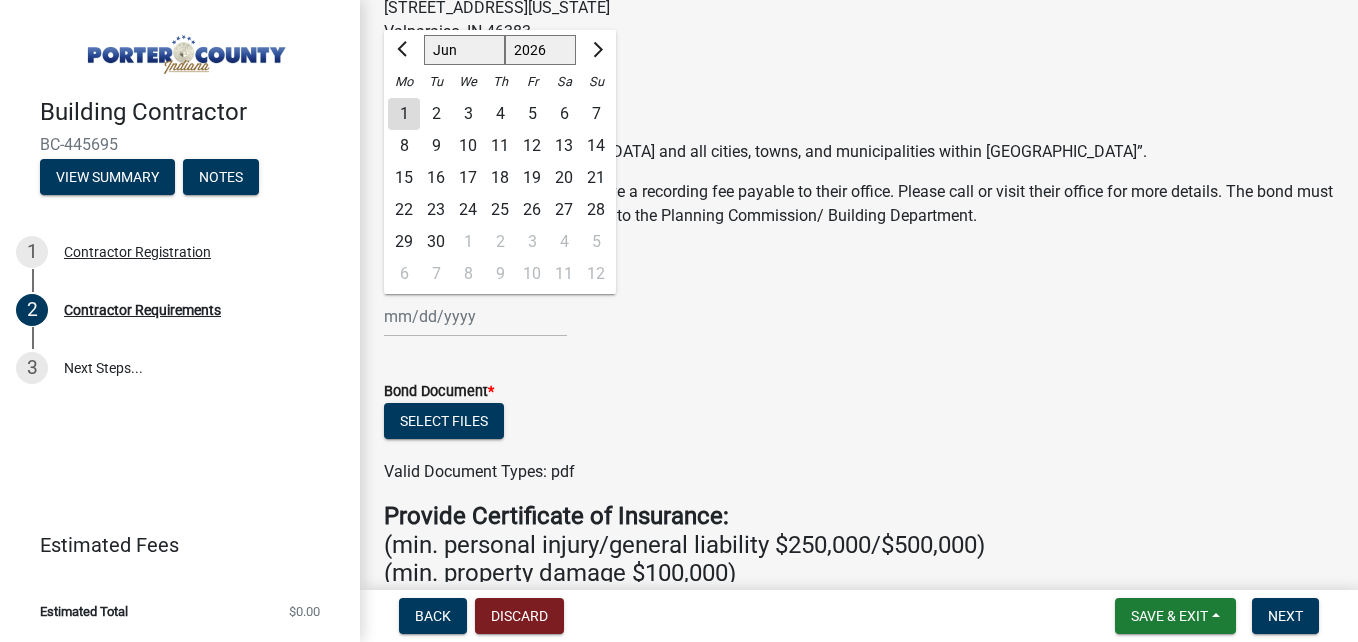 click on "25" 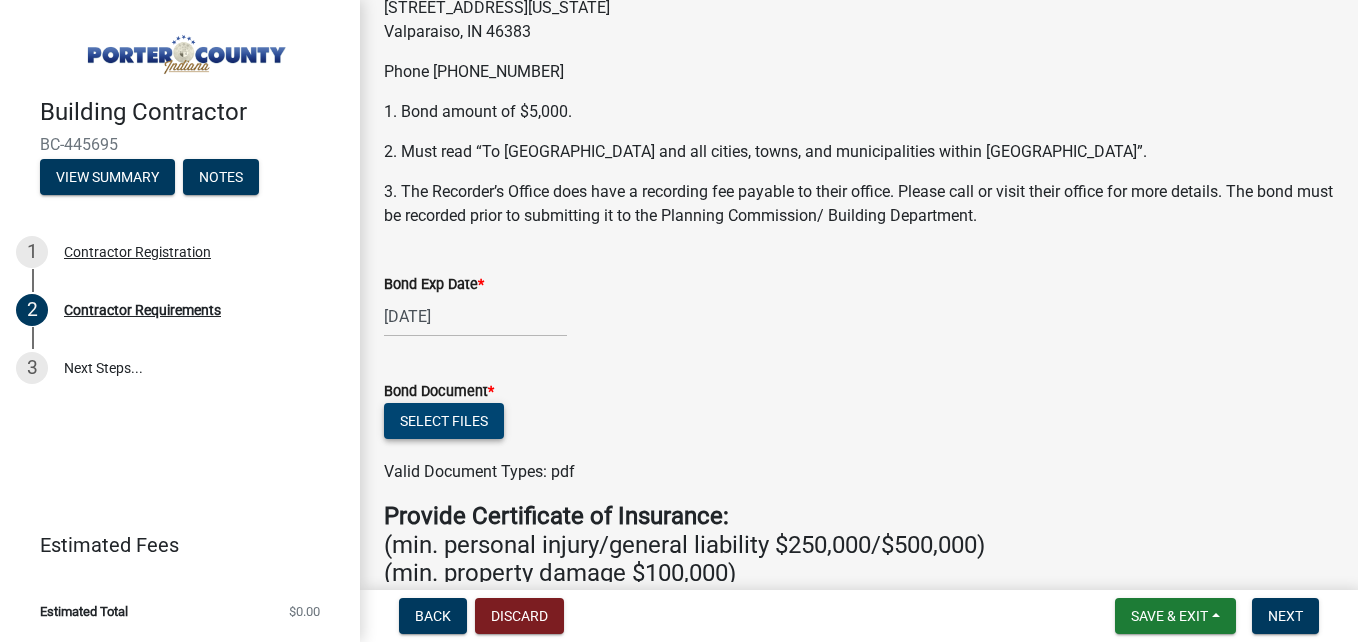 click on "Select files" 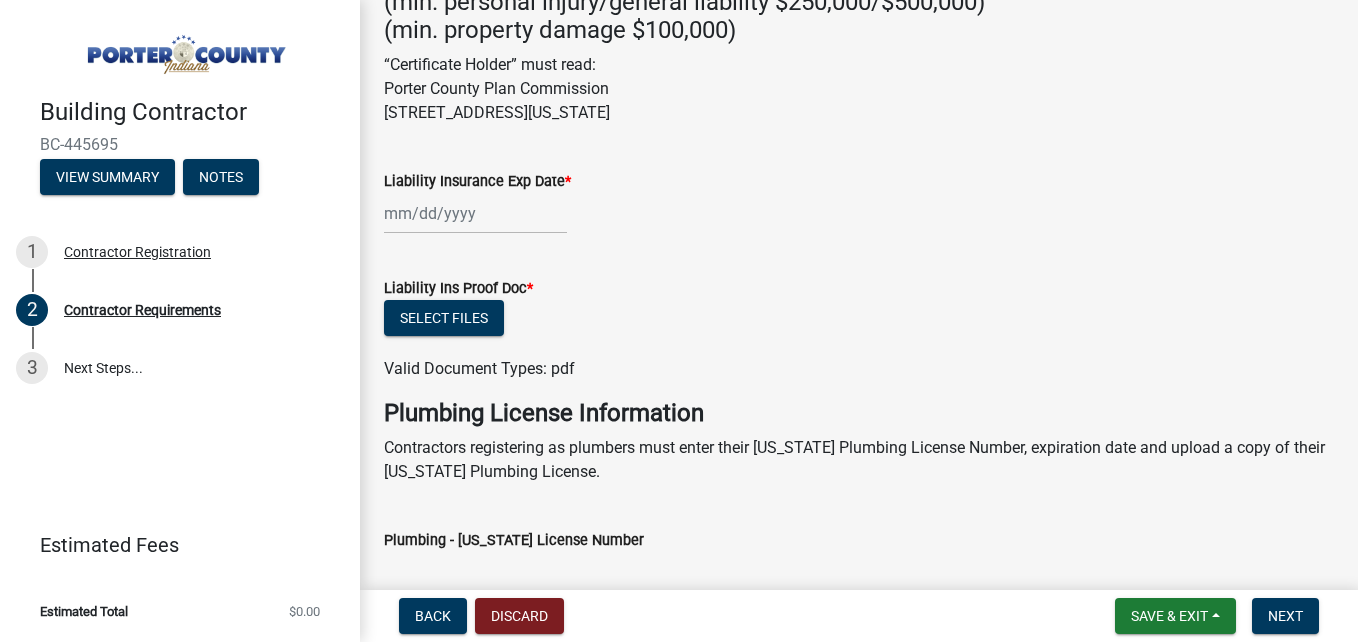scroll, scrollTop: 723, scrollLeft: 0, axis: vertical 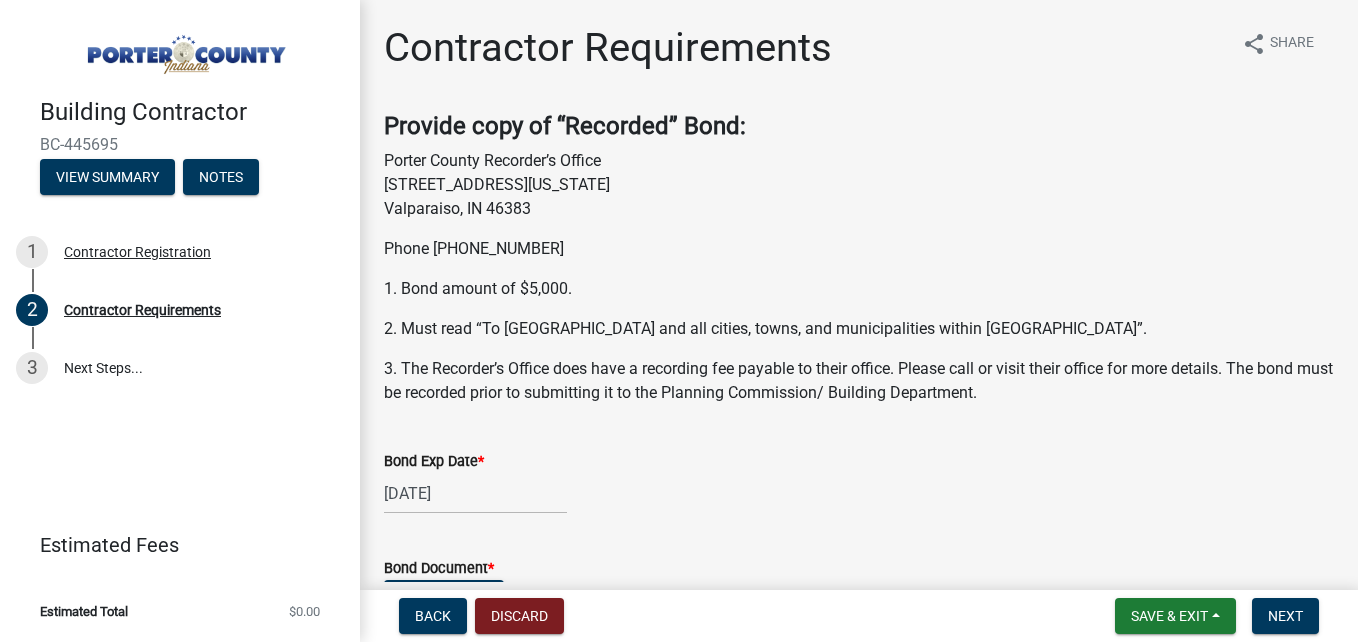 click on "Bond Exp Date  * 06/25/2026" 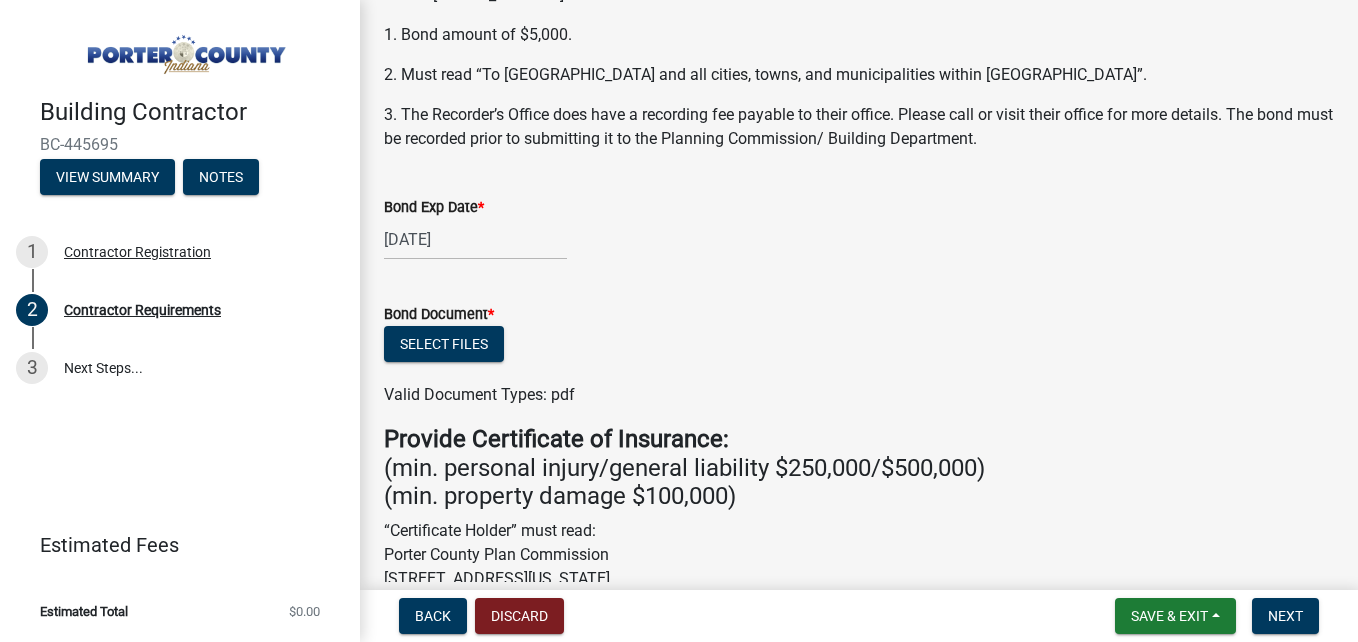 scroll, scrollTop: 258, scrollLeft: 0, axis: vertical 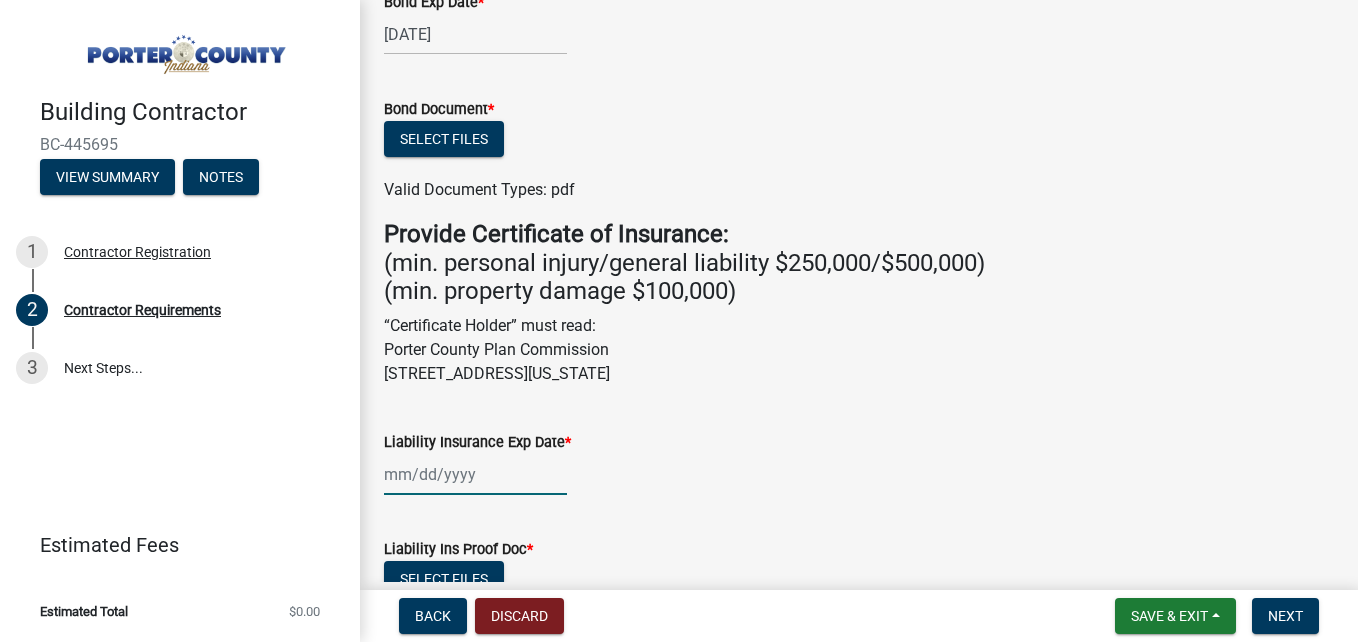 click 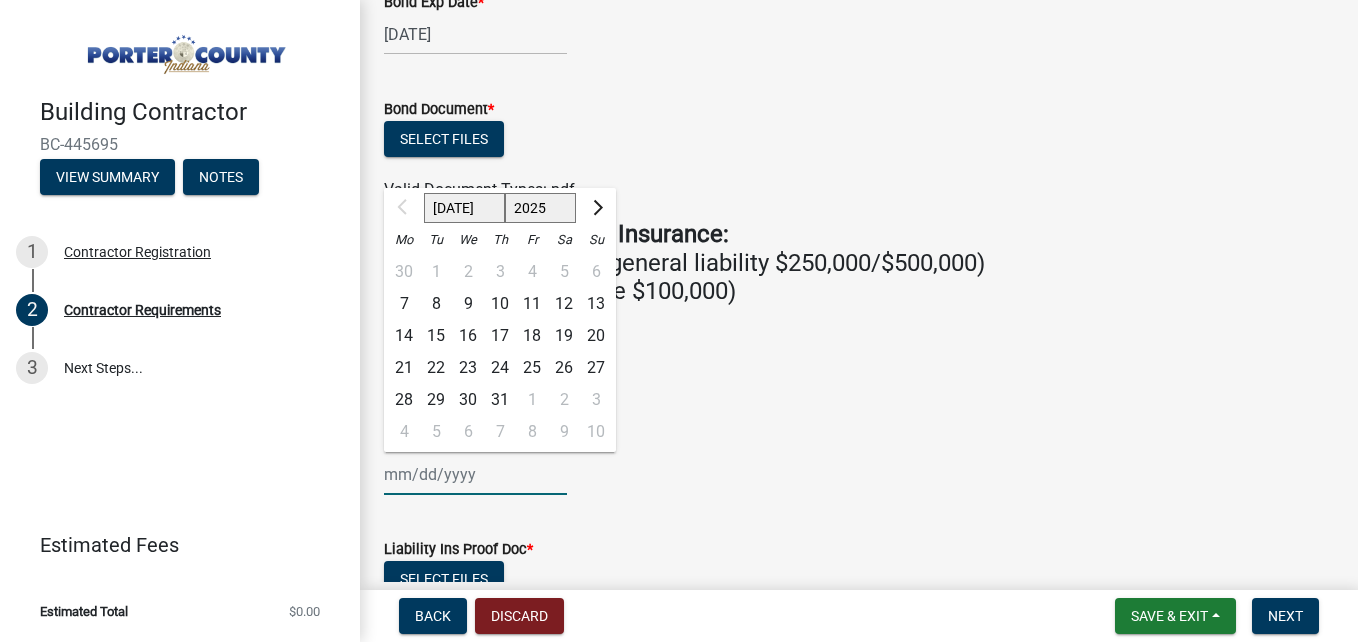 click on "Jul Aug Sep Oct Nov Dec" 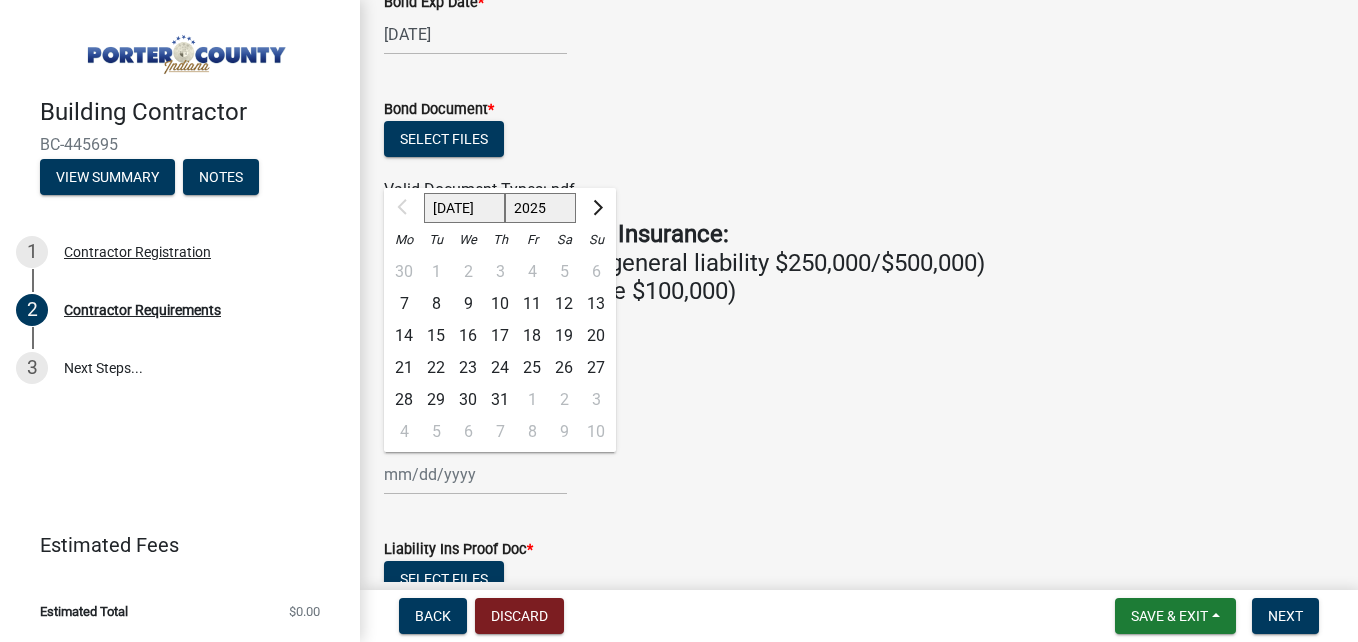 click on "Bond Document  *  Select files  Valid Document Types: pdf" 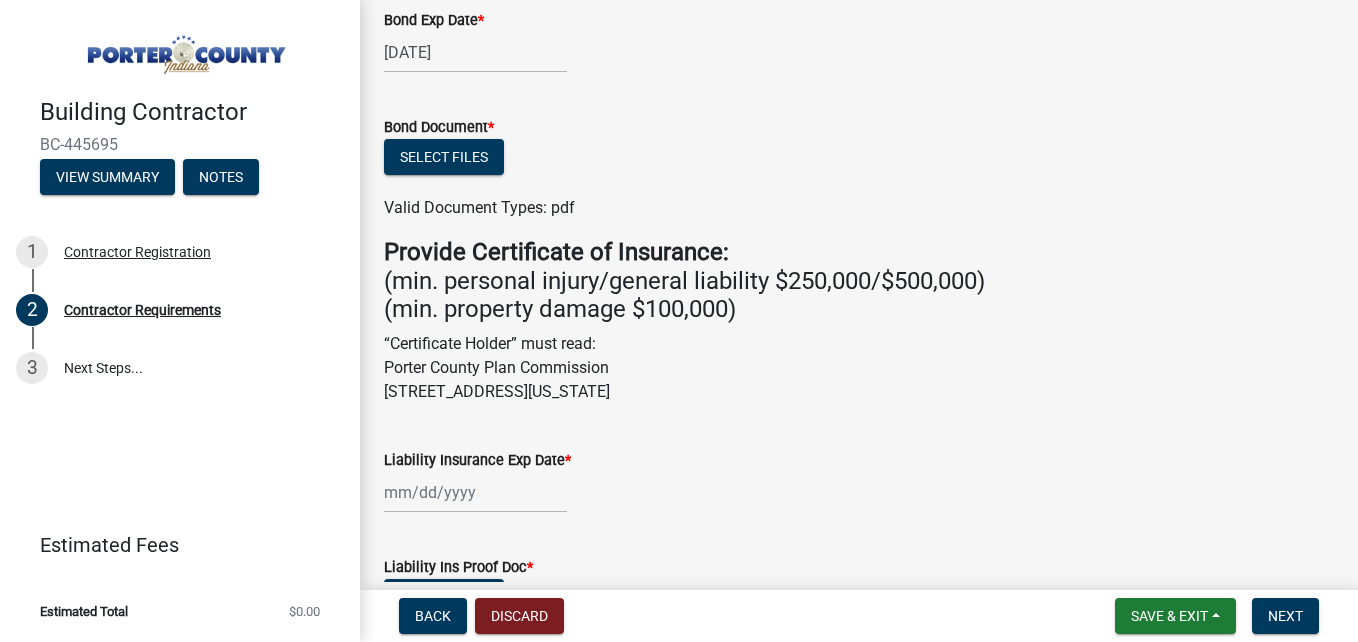 scroll, scrollTop: 431, scrollLeft: 0, axis: vertical 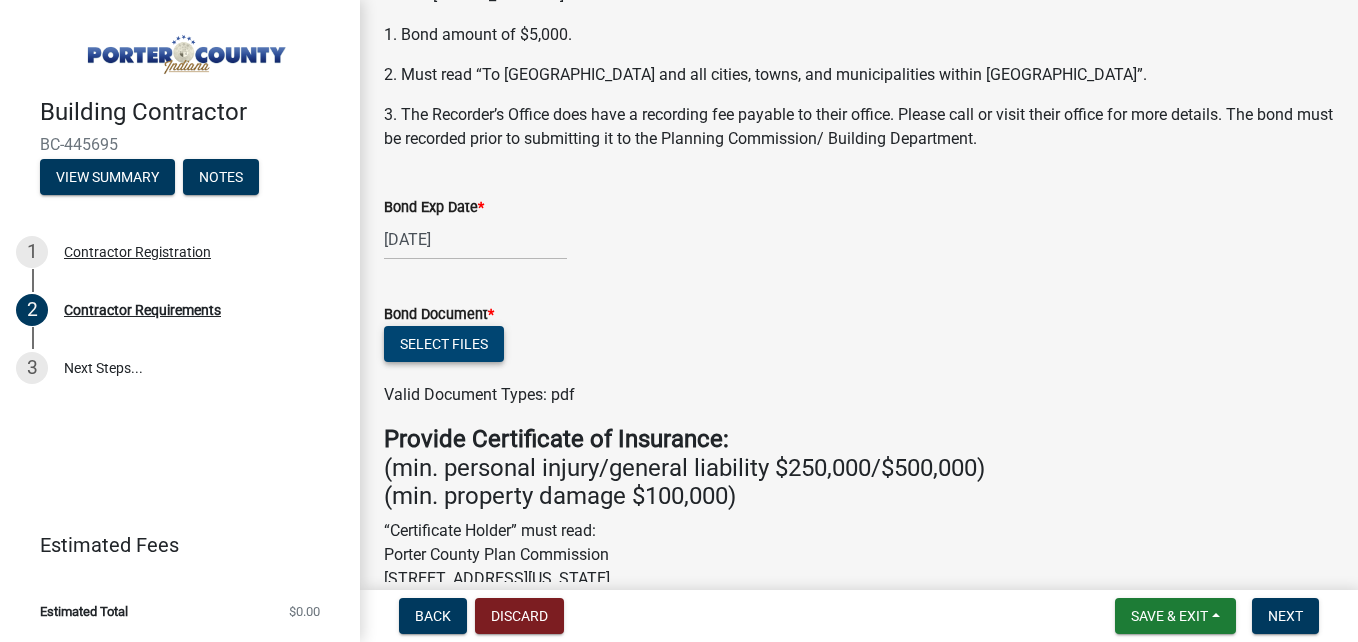 click on "Select files" 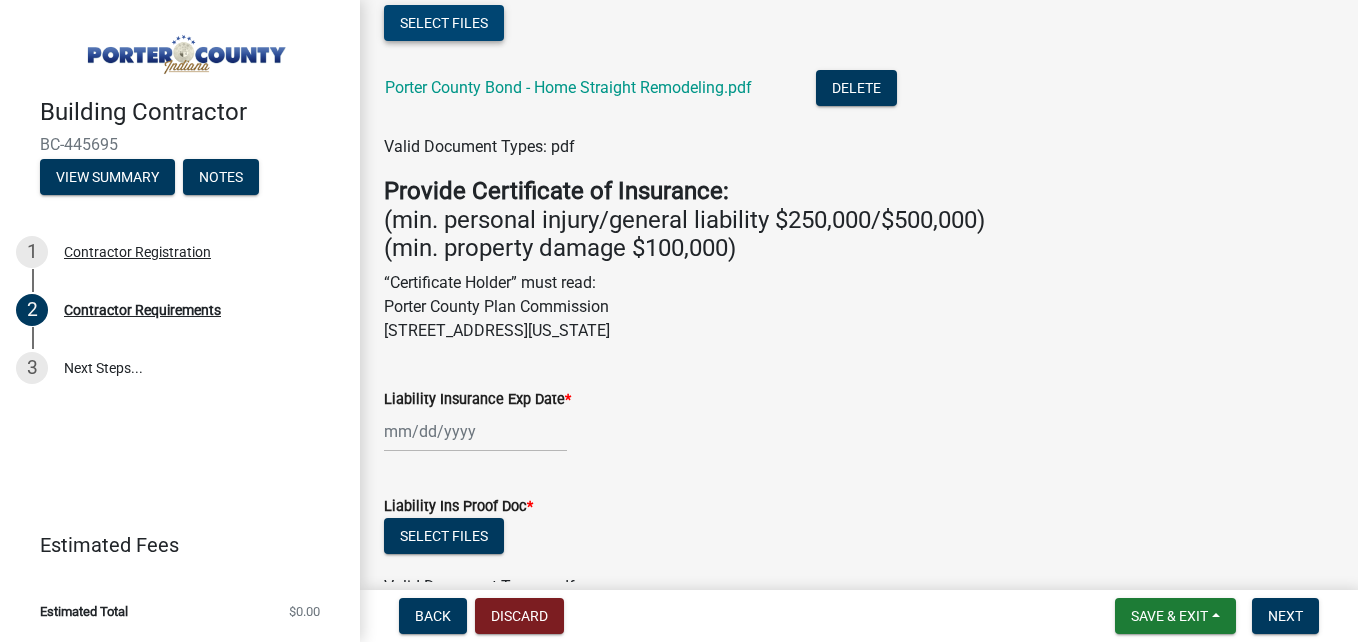 scroll, scrollTop: 578, scrollLeft: 0, axis: vertical 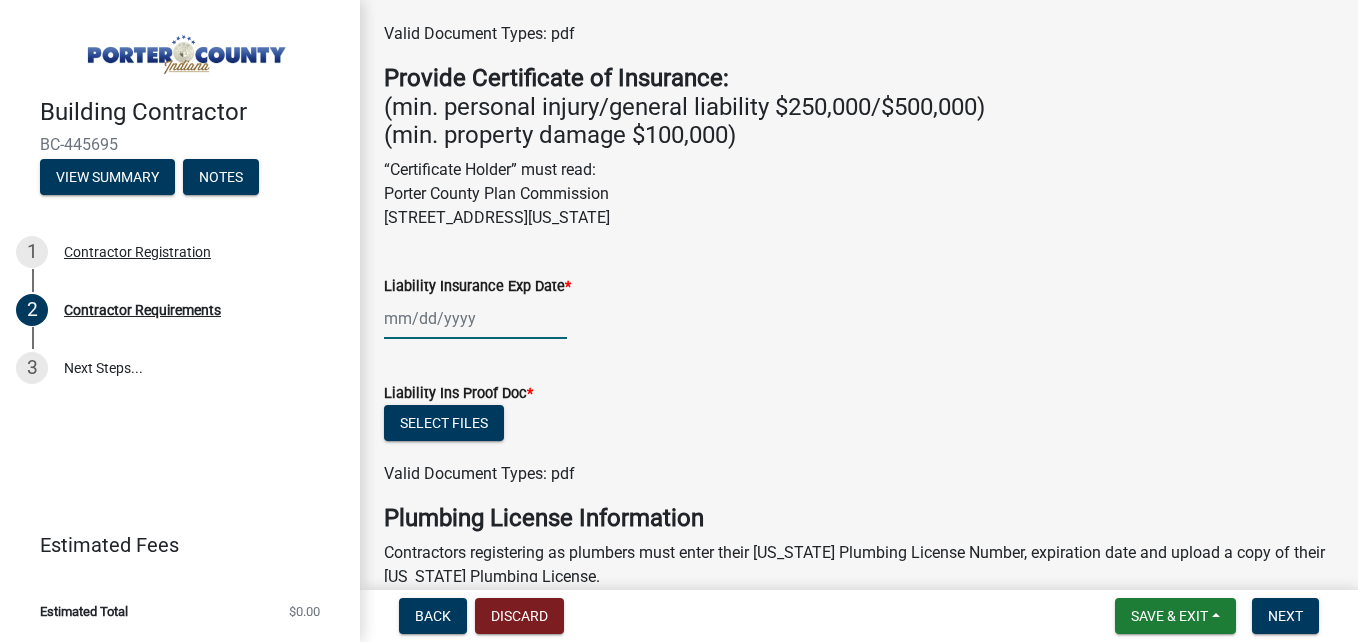 click 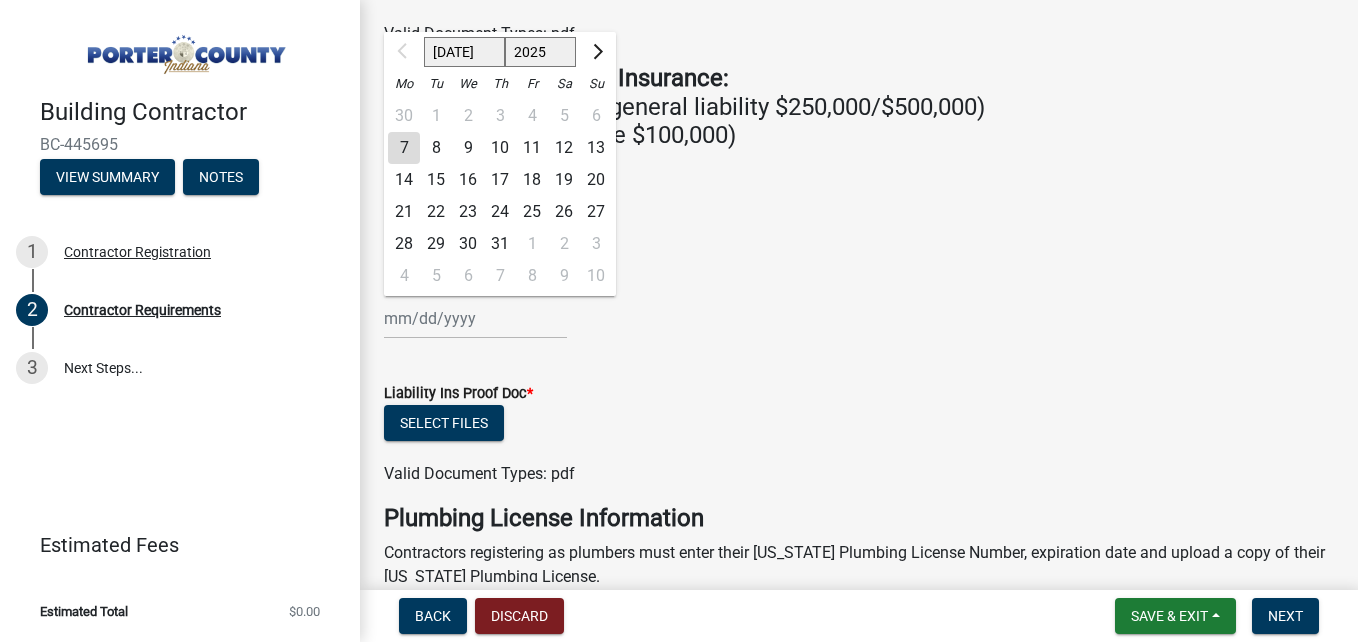 click on "Liability Insurance Exp Date  *" 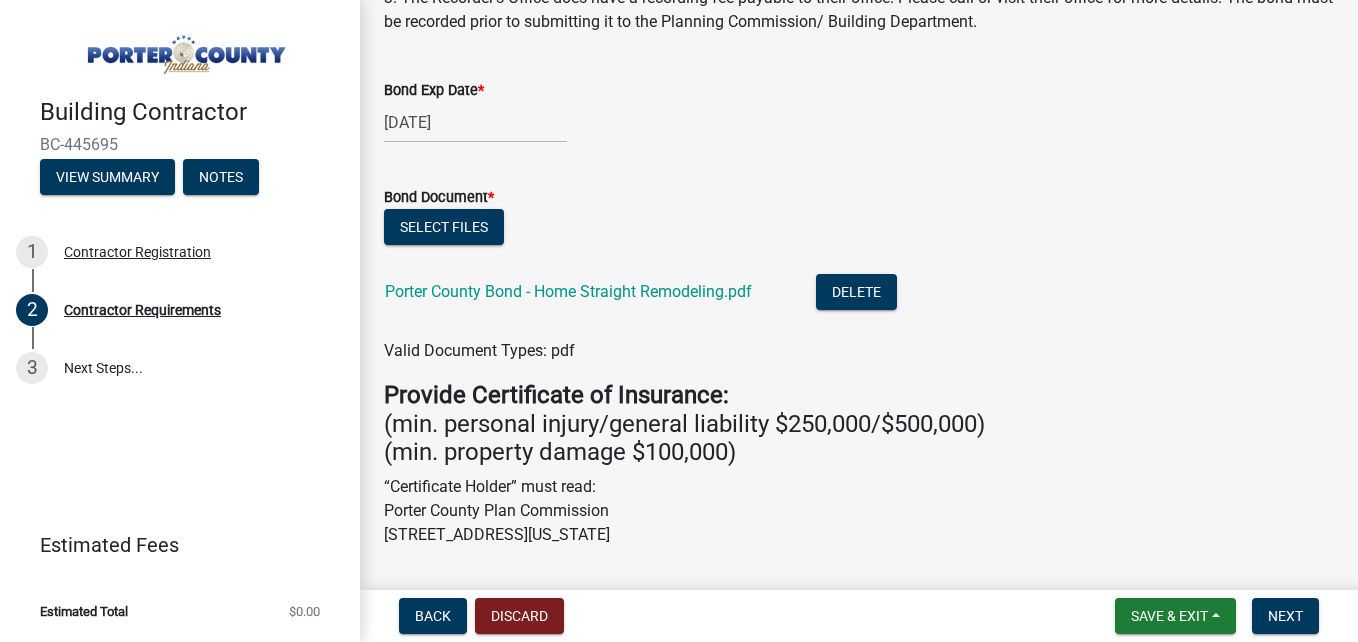 scroll, scrollTop: 368, scrollLeft: 0, axis: vertical 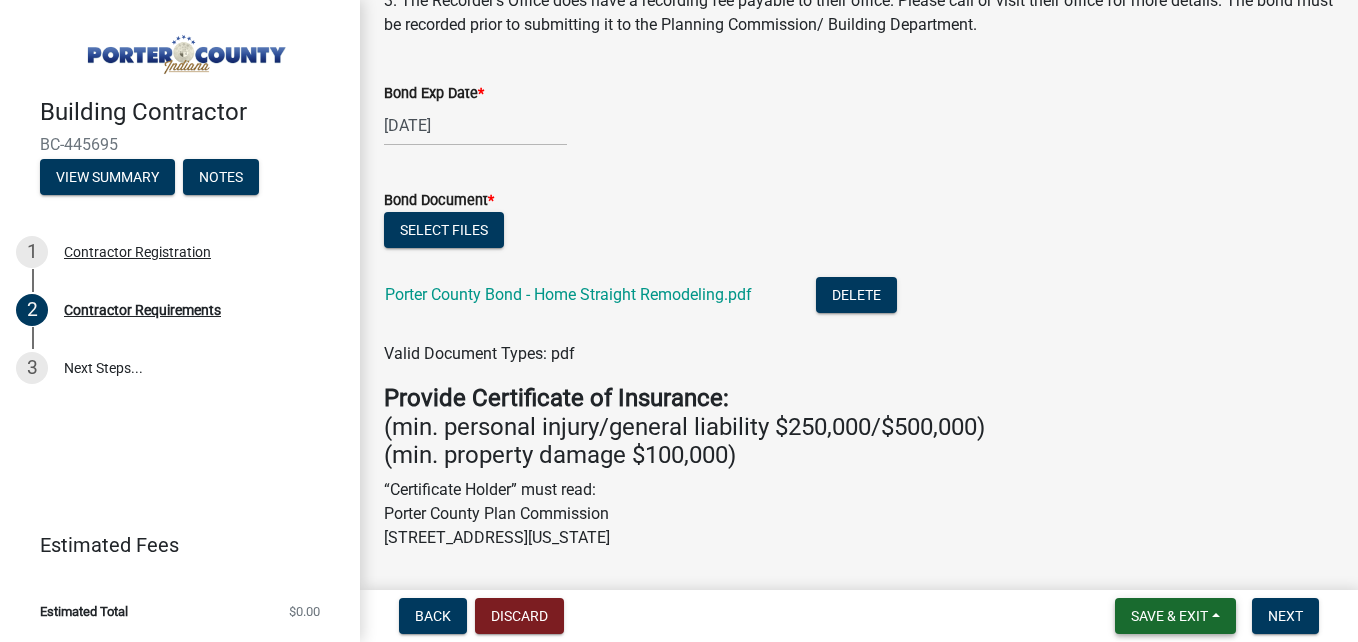 click on "Save & Exit" at bounding box center [1169, 616] 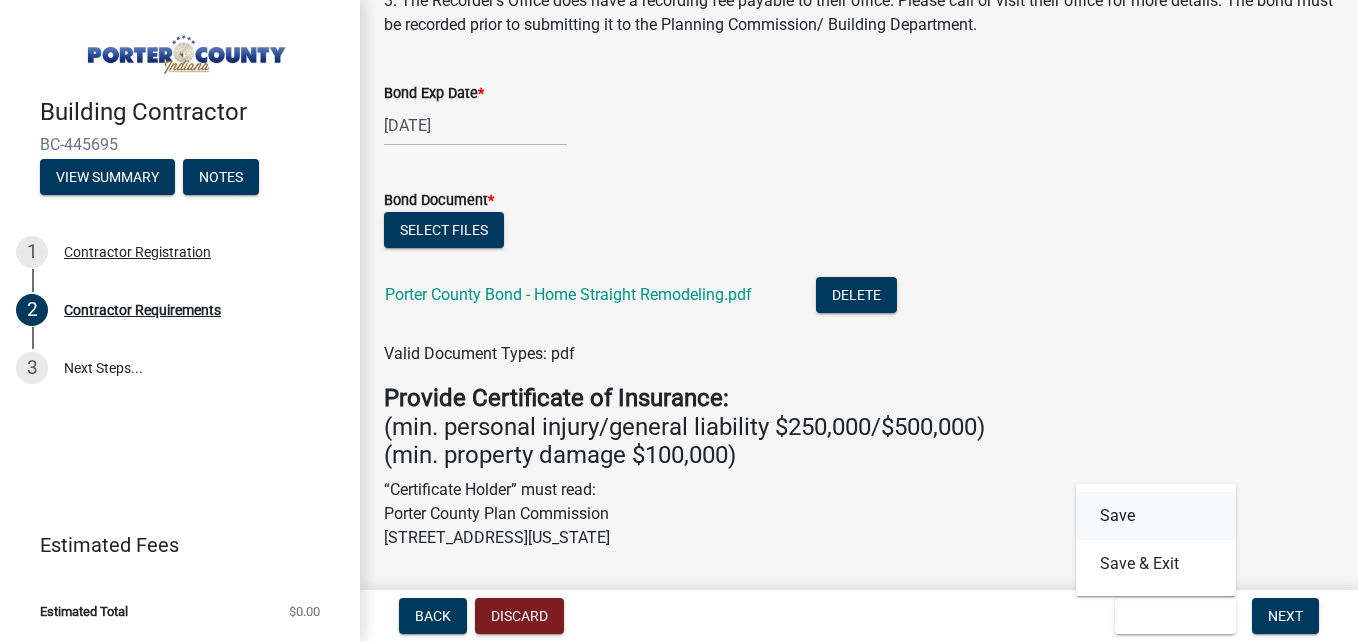 click on "Save" at bounding box center [1156, 516] 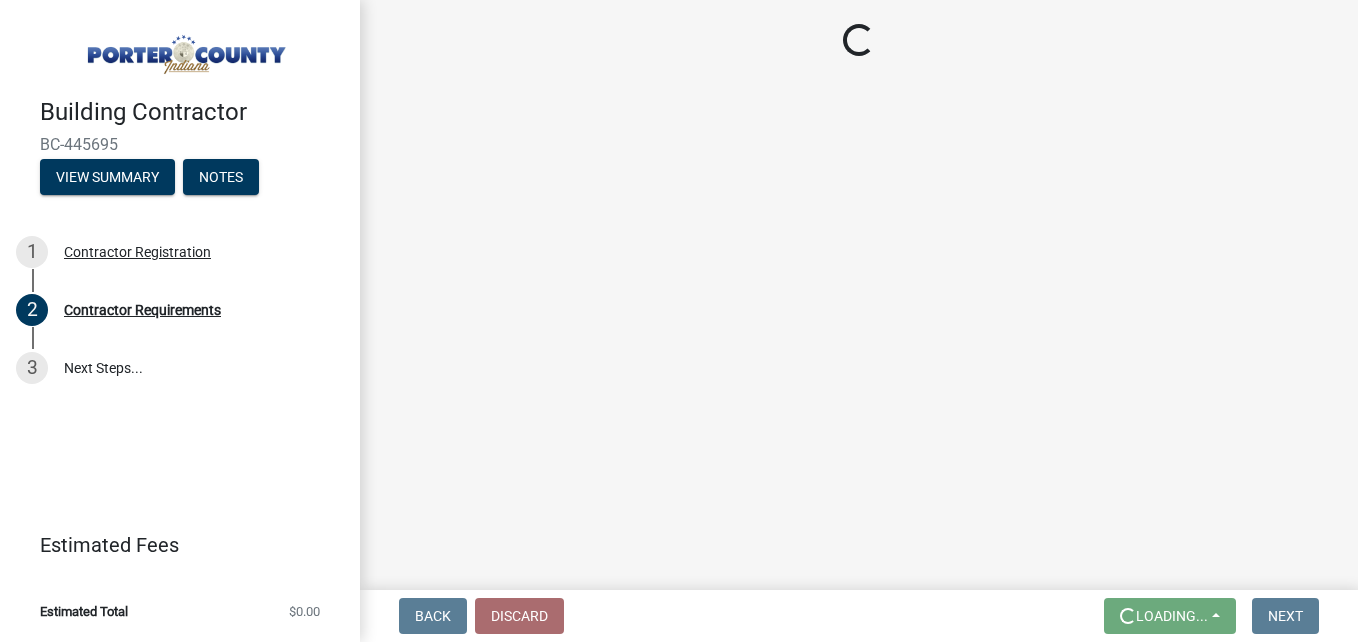 scroll, scrollTop: 0, scrollLeft: 0, axis: both 